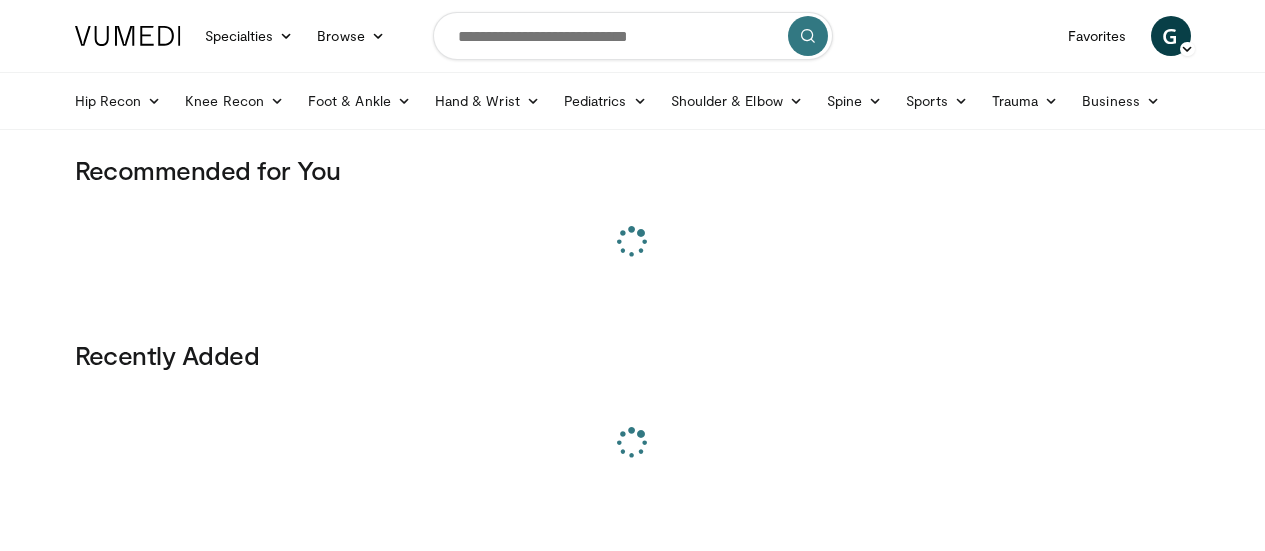 scroll, scrollTop: 0, scrollLeft: 0, axis: both 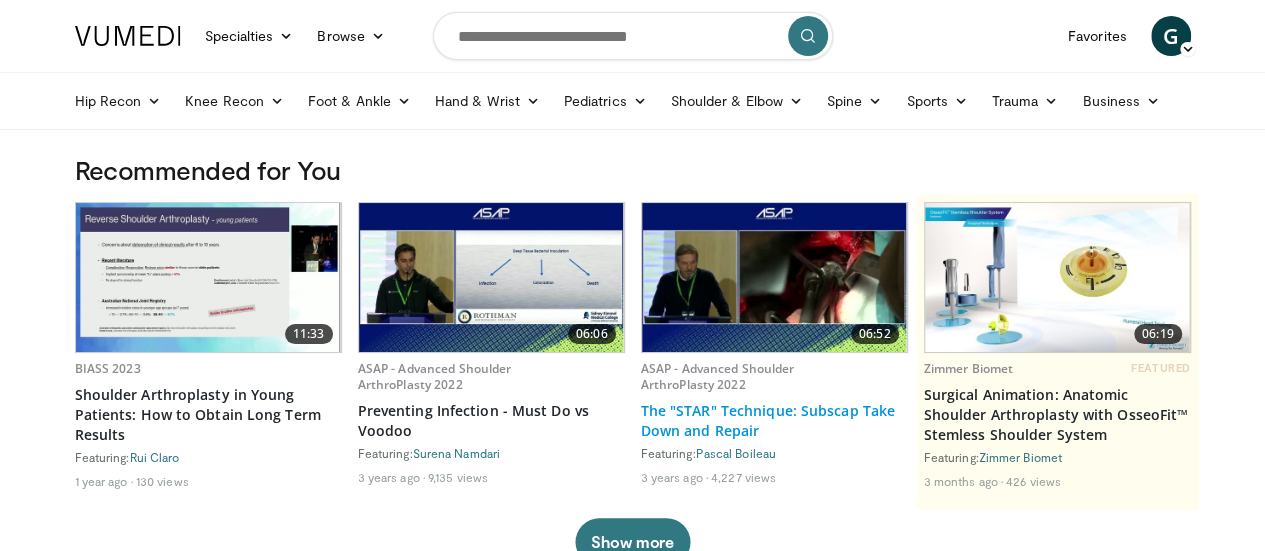 click on "The "STAR" Technique: Subscap Take Down and Repair" at bounding box center [774, 421] 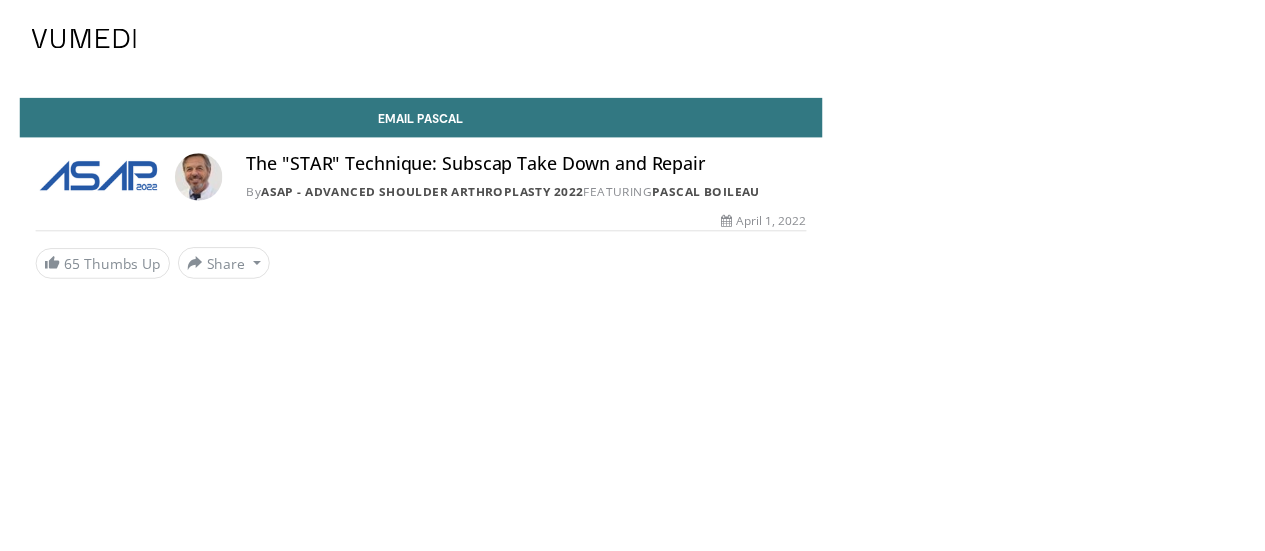 scroll, scrollTop: 0, scrollLeft: 0, axis: both 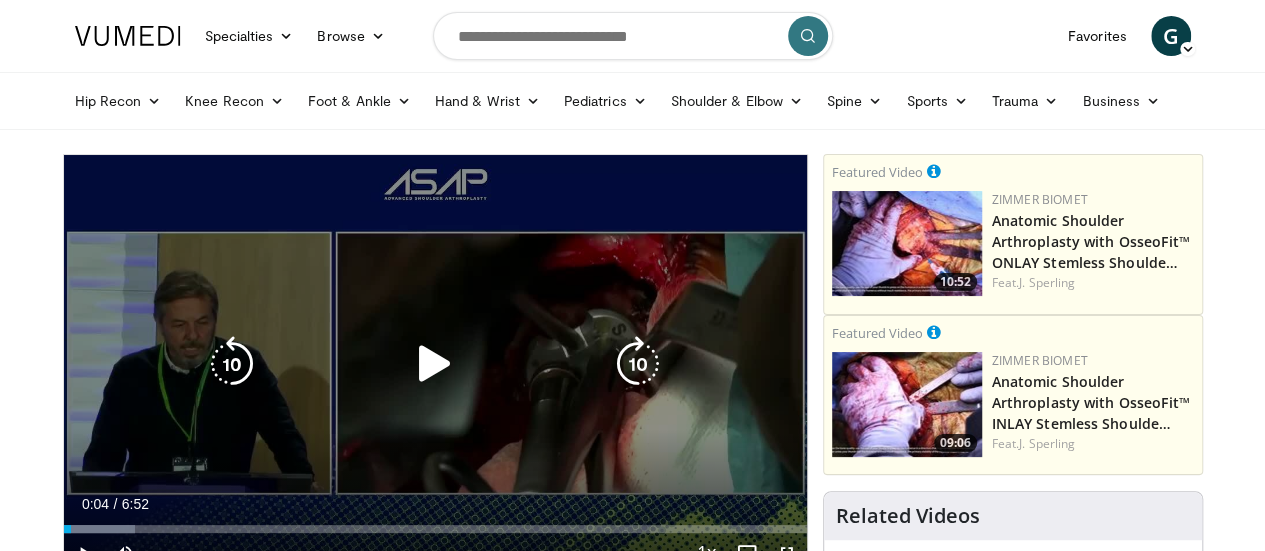 click at bounding box center [435, 364] 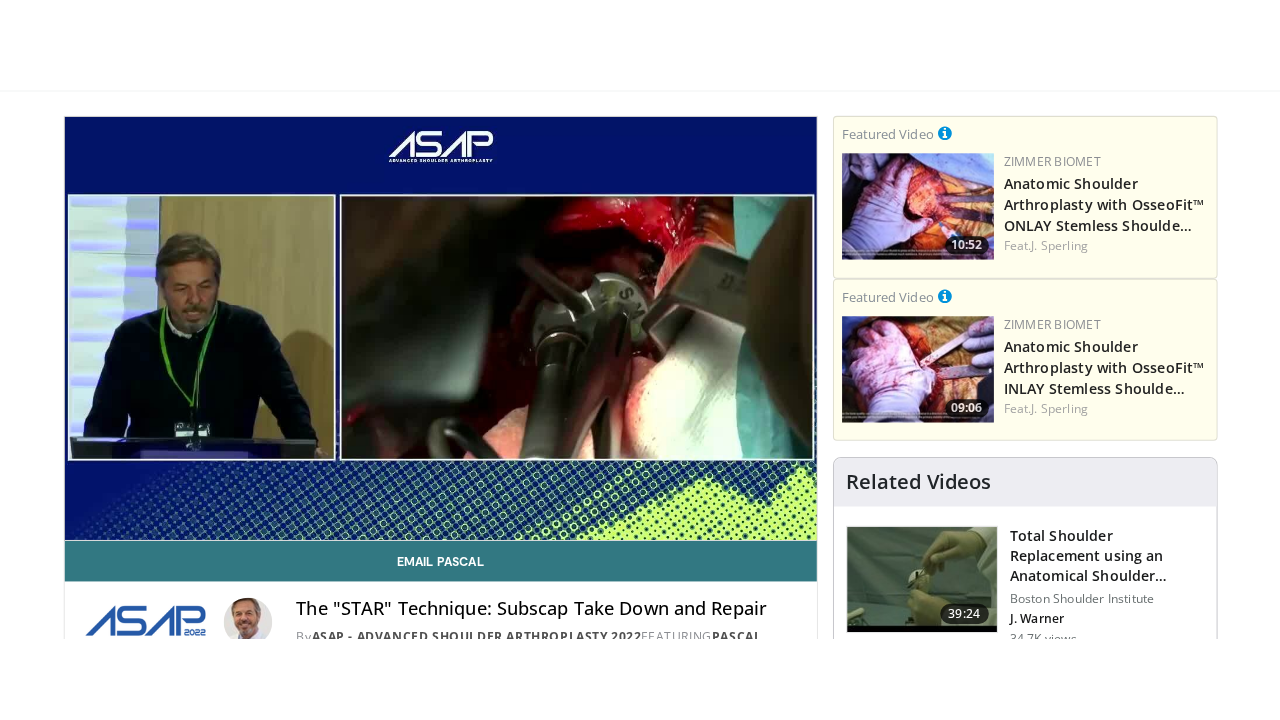scroll, scrollTop: 160, scrollLeft: 0, axis: vertical 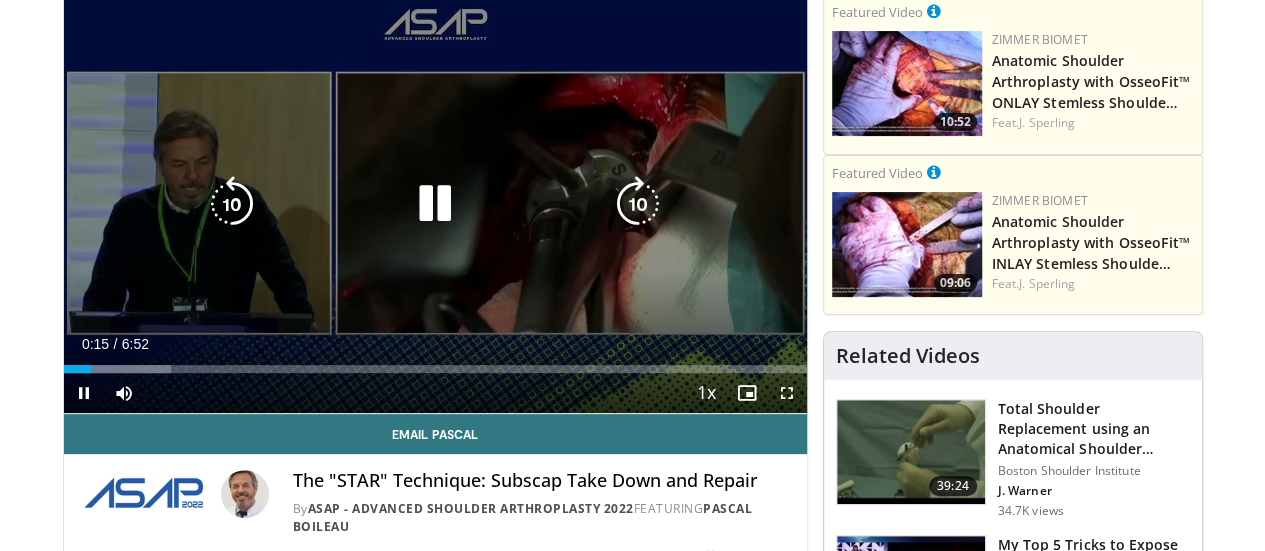 click on "10 seconds
Tap to unmute" at bounding box center [435, 204] 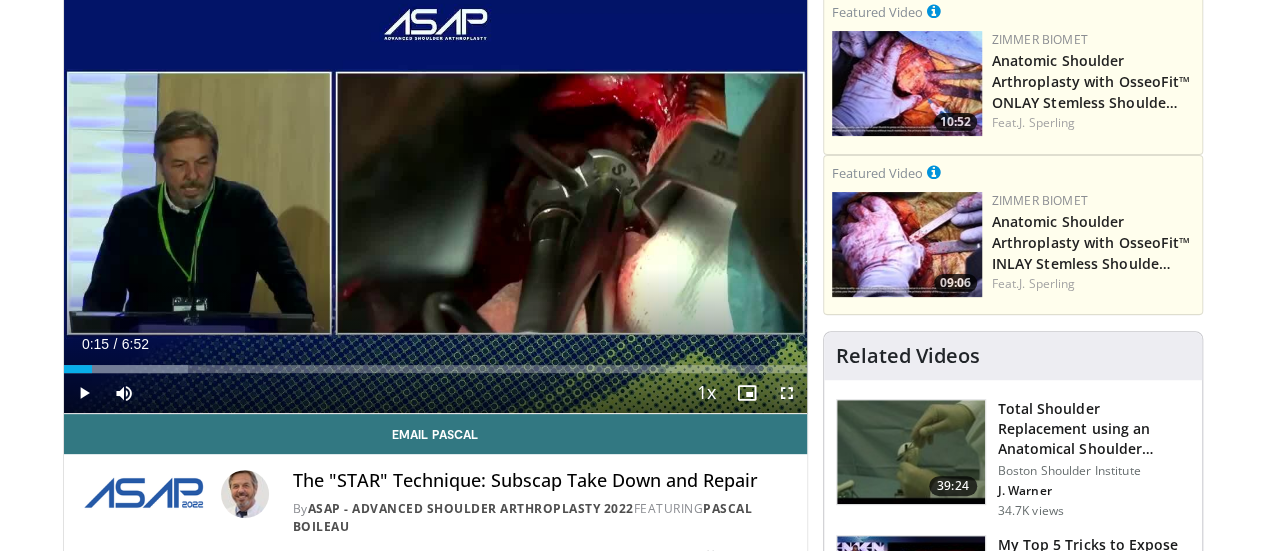 click at bounding box center (787, 393) 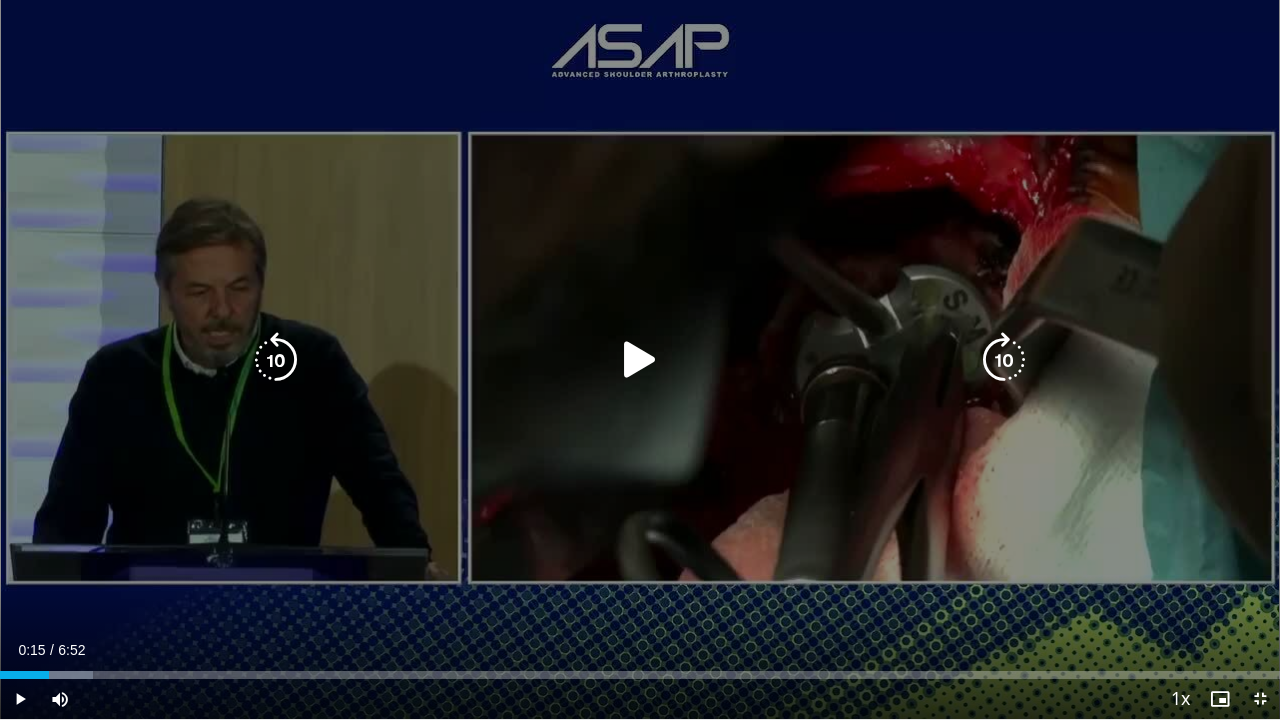 click at bounding box center [640, 360] 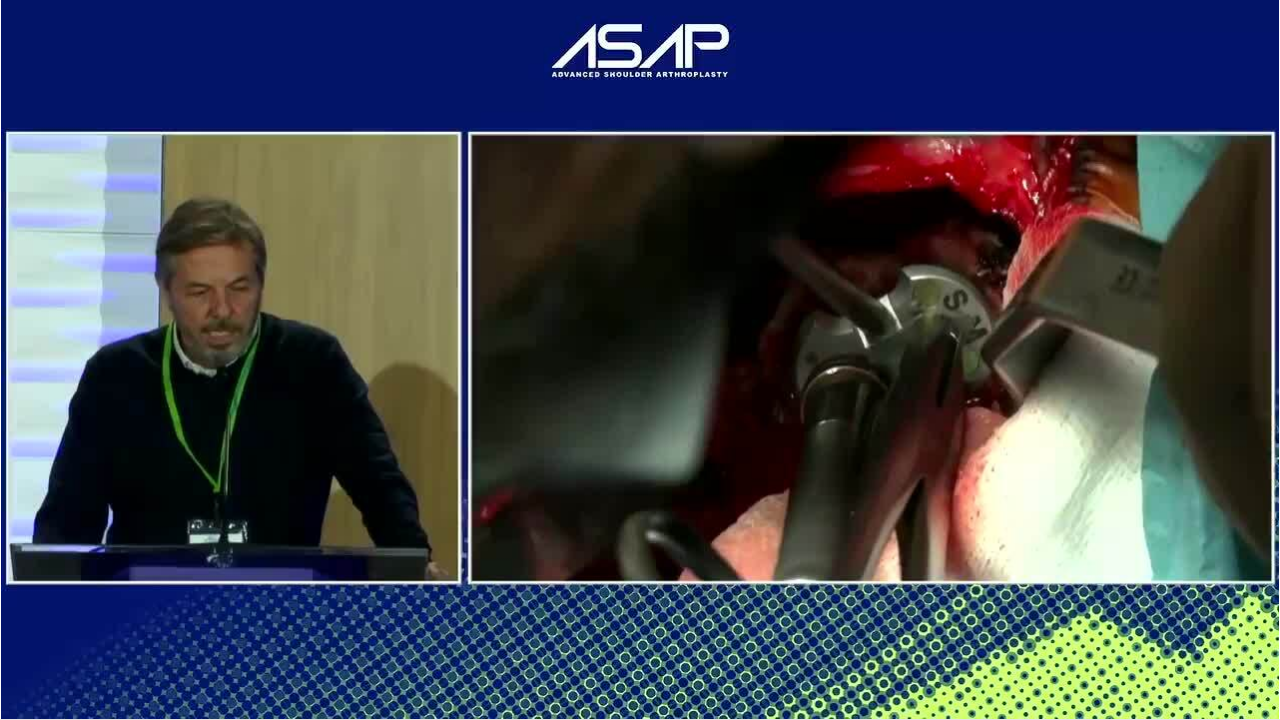click on "10 seconds
Tap to unmute" at bounding box center (640, 359) 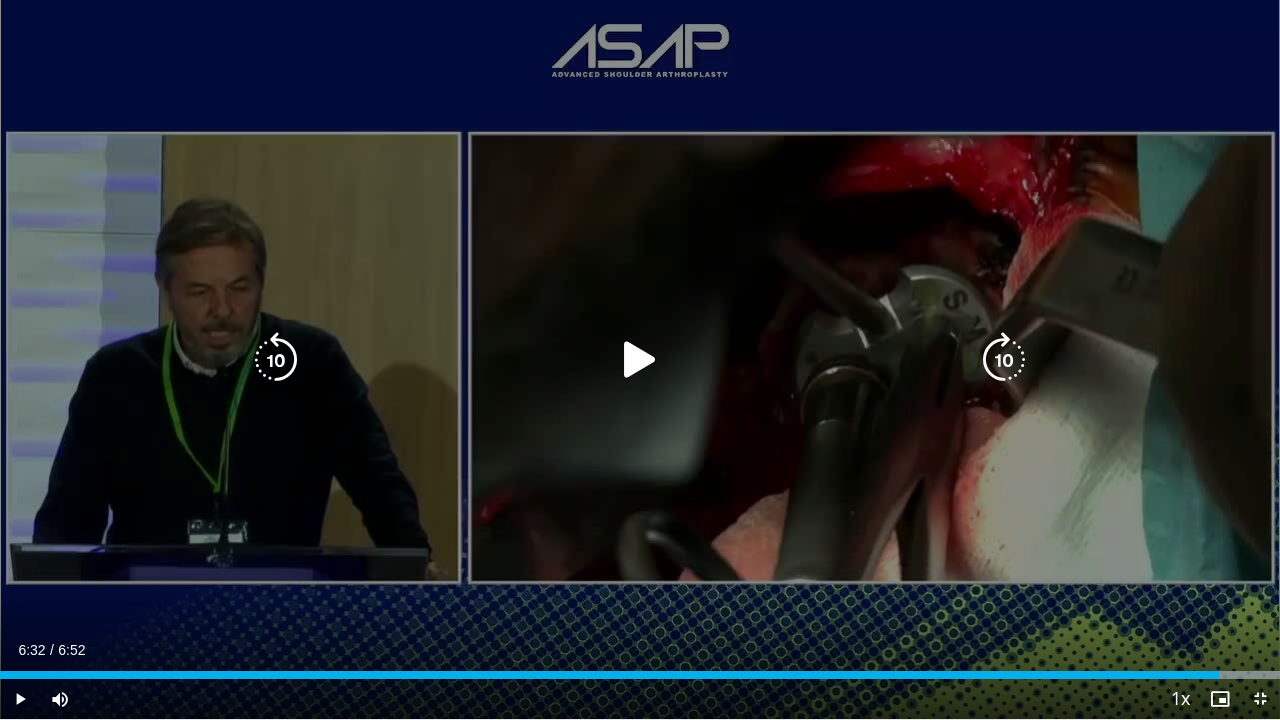 click at bounding box center [640, 360] 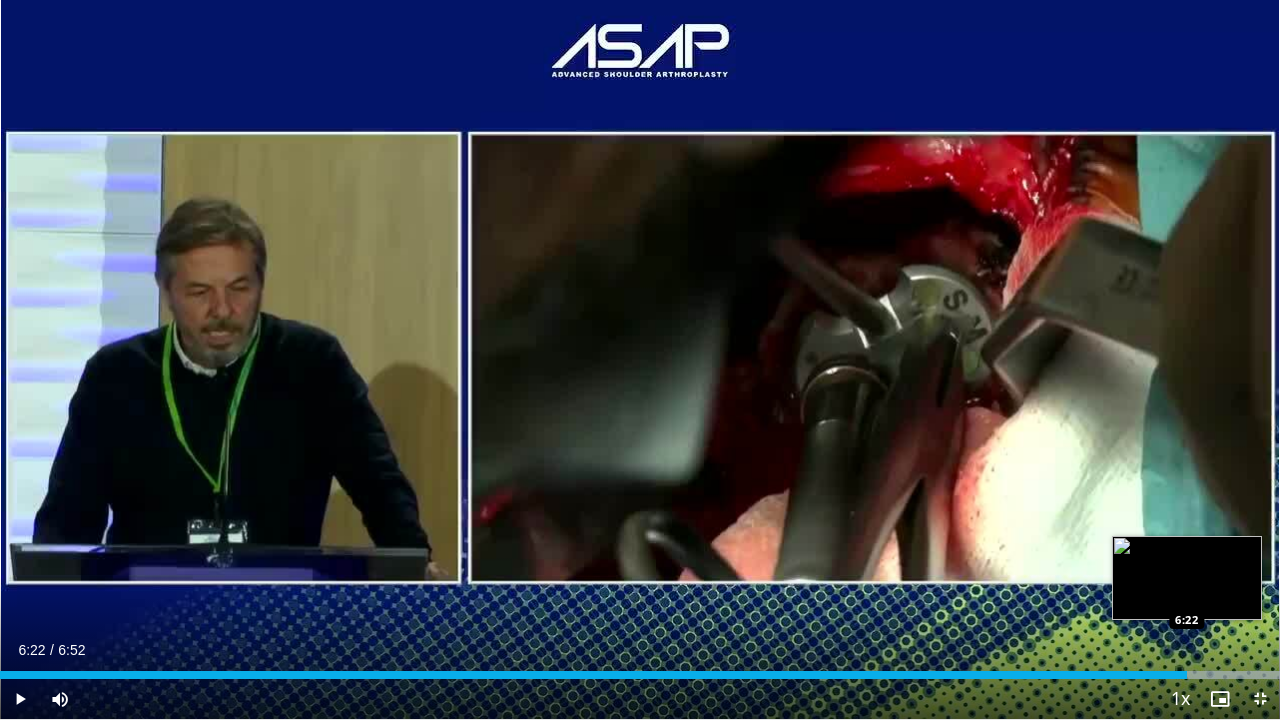 click on "6:22" at bounding box center (593, 675) 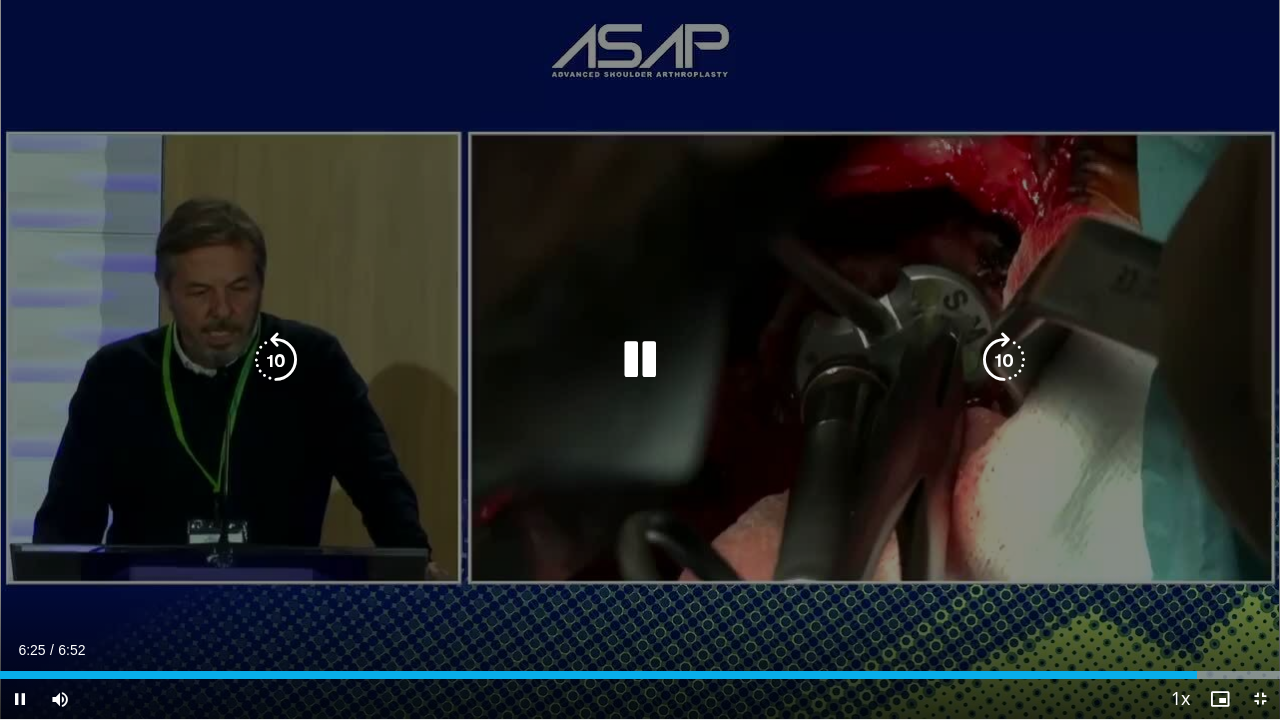 click on "10 seconds
Tap to unmute" at bounding box center [640, 359] 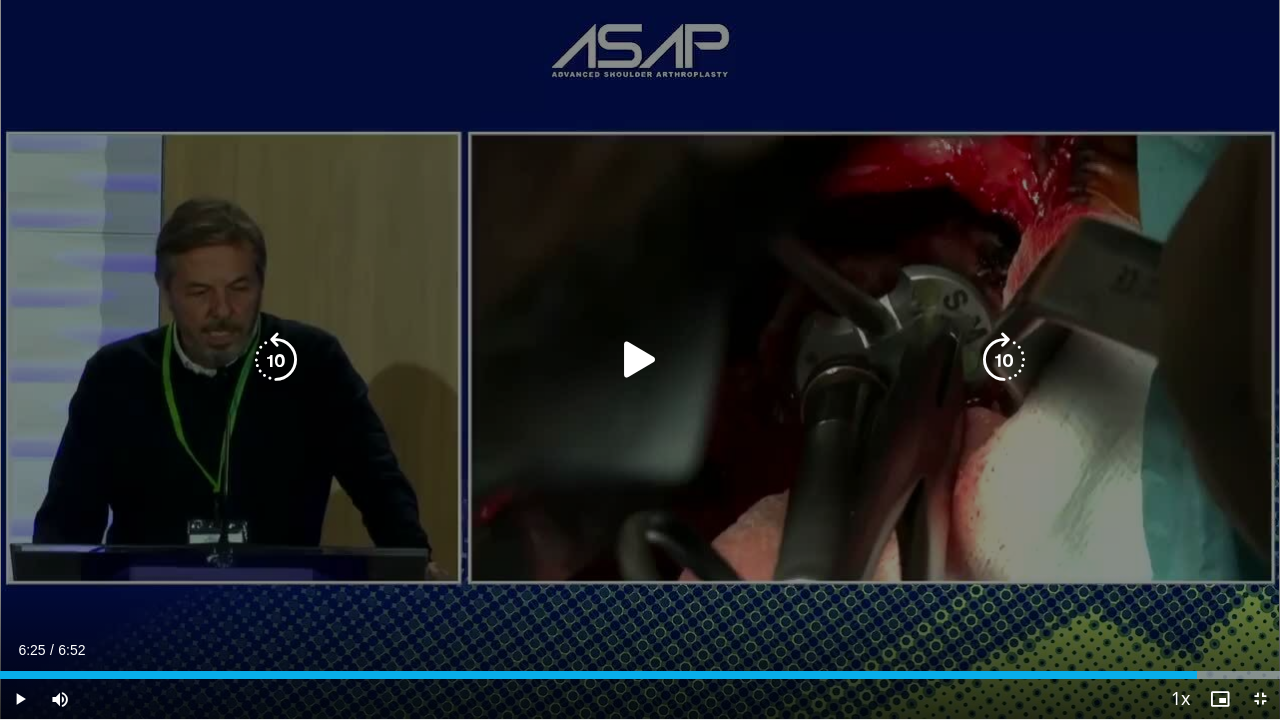 click on "10 seconds
Tap to unmute" at bounding box center [640, 359] 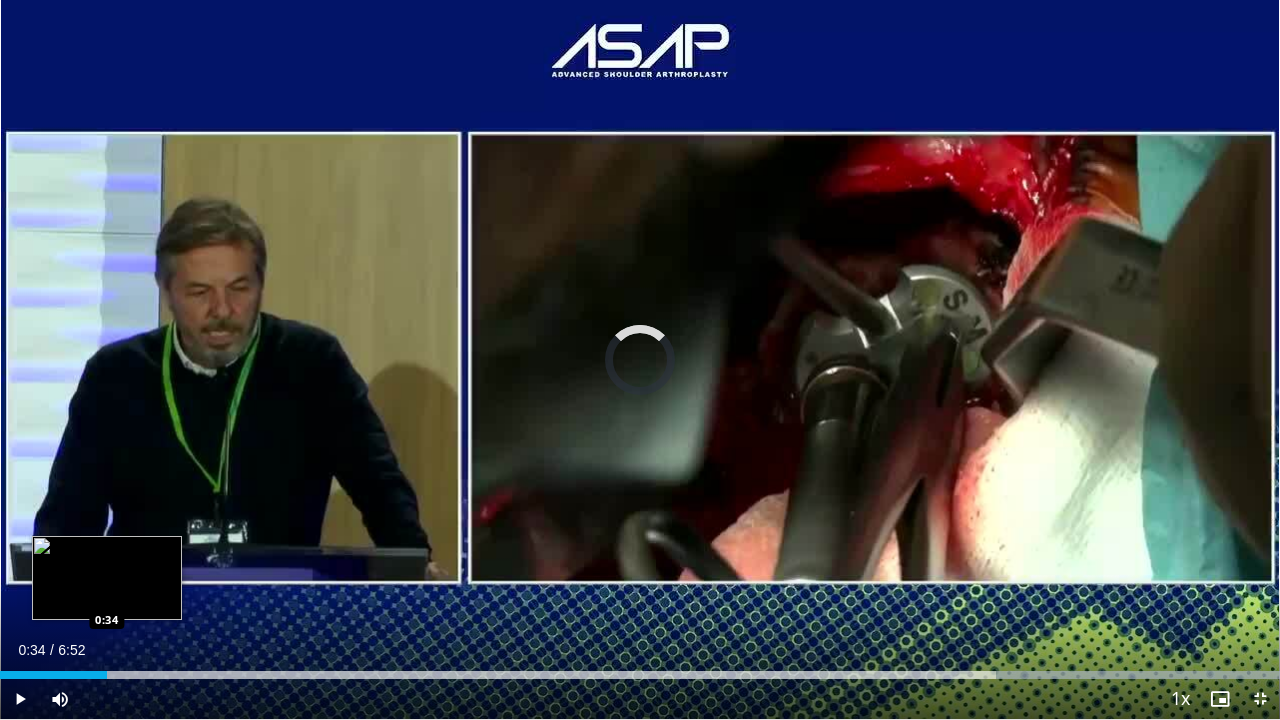 click on "6:51" at bounding box center [53, 675] 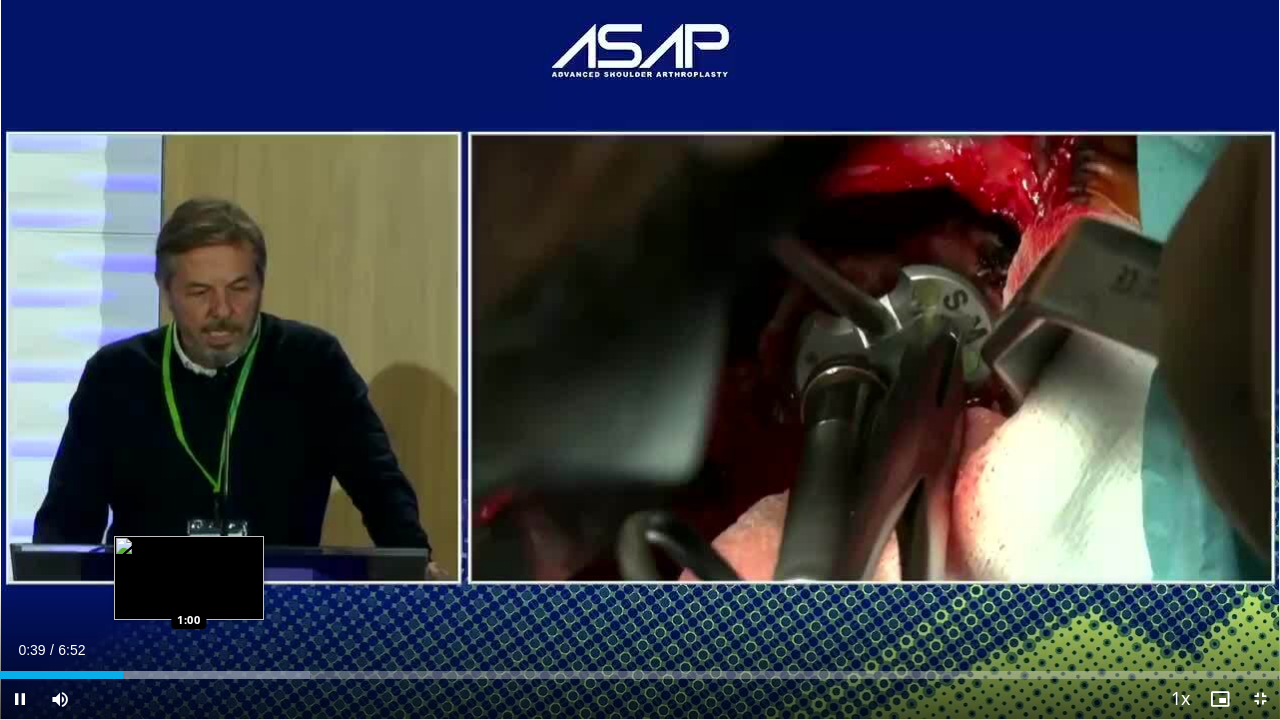 click on "Loaded :  24.24% 0:39 1:00" at bounding box center [640, 669] 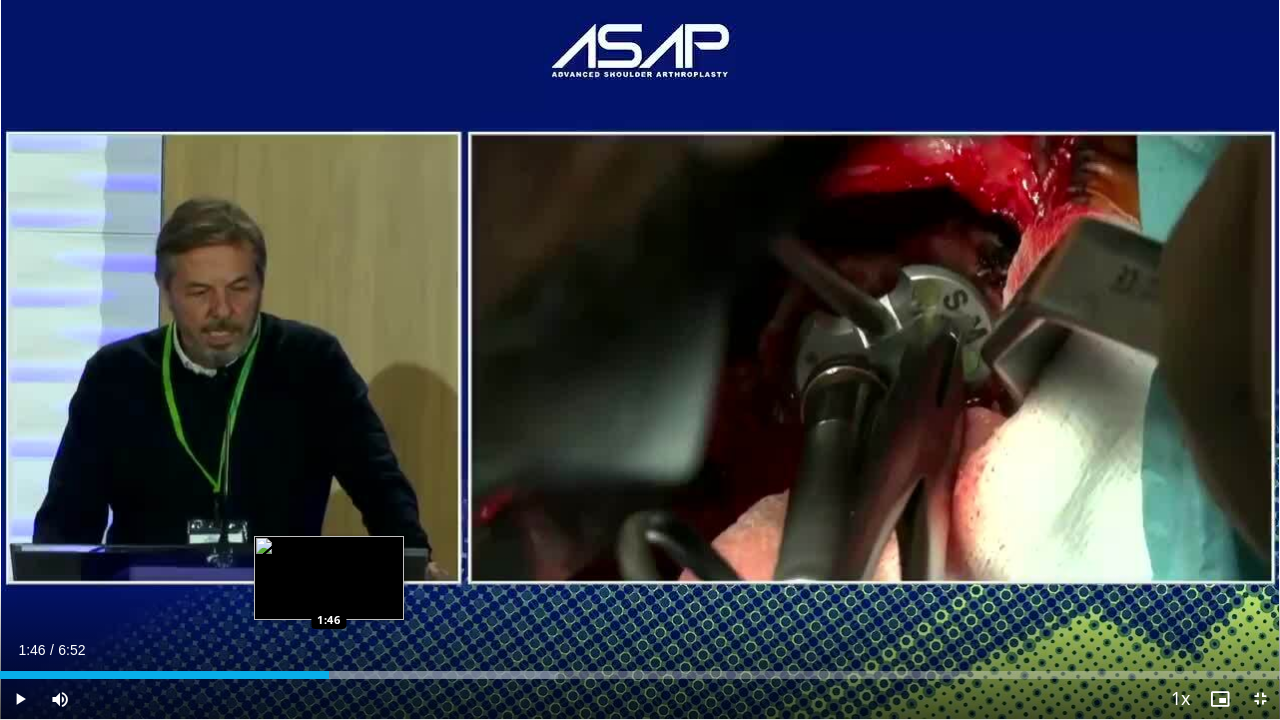 click on "Loaded :  43.63% 1:59 1:46" at bounding box center (640, 675) 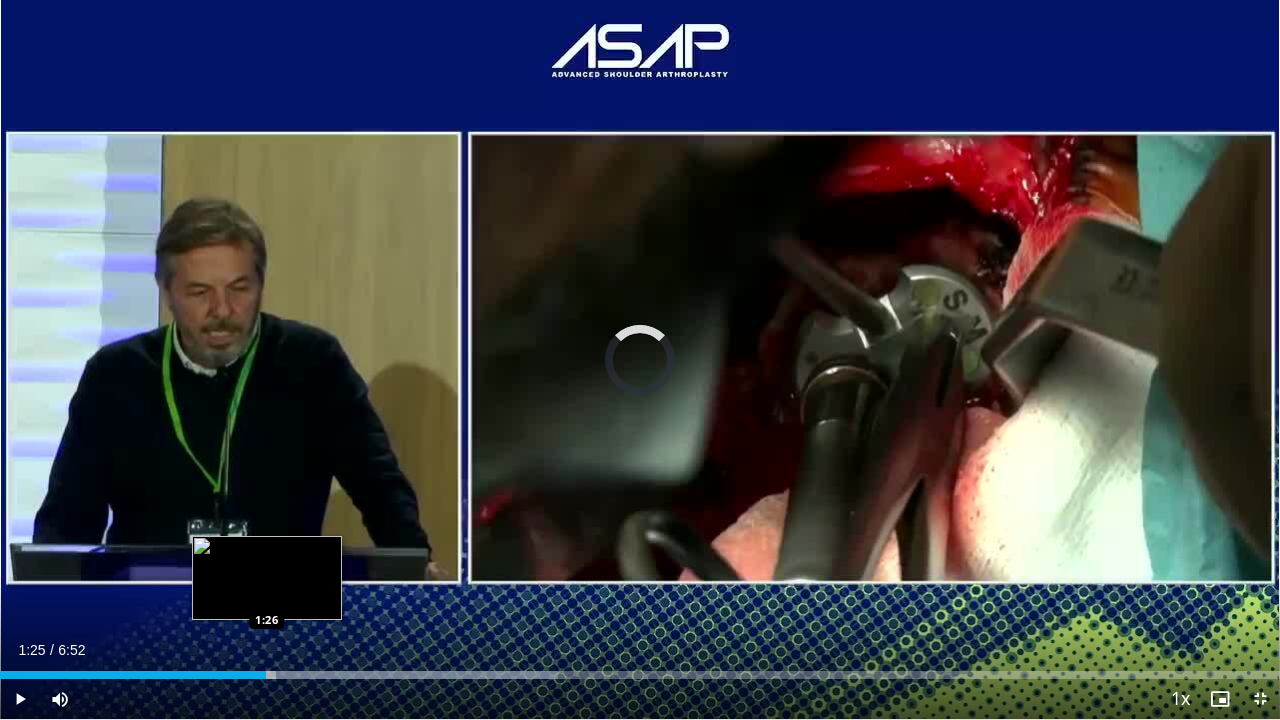 click on "Loaded :  43.63% 1:25 1:26" at bounding box center (640, 675) 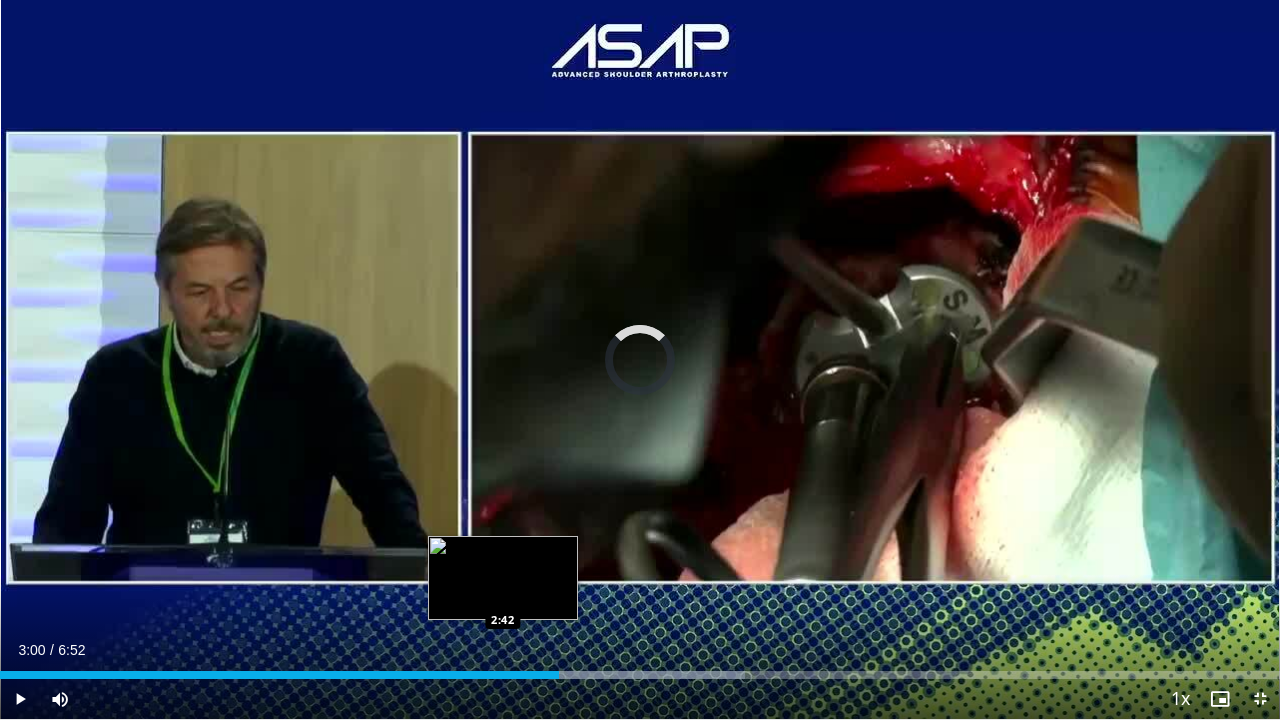 click on "Loaded :  58.17% 3:00 2:42" at bounding box center [640, 675] 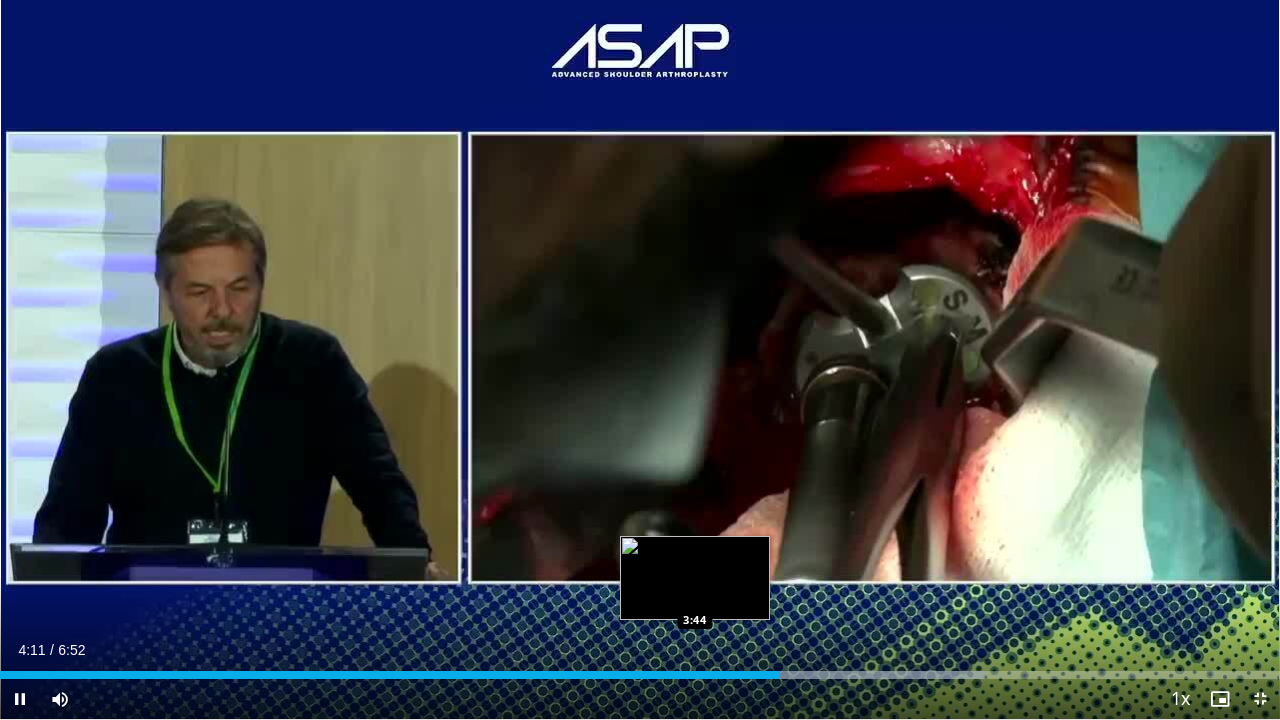 click on "Loaded :  76.92% 4:11 3:44" at bounding box center [640, 669] 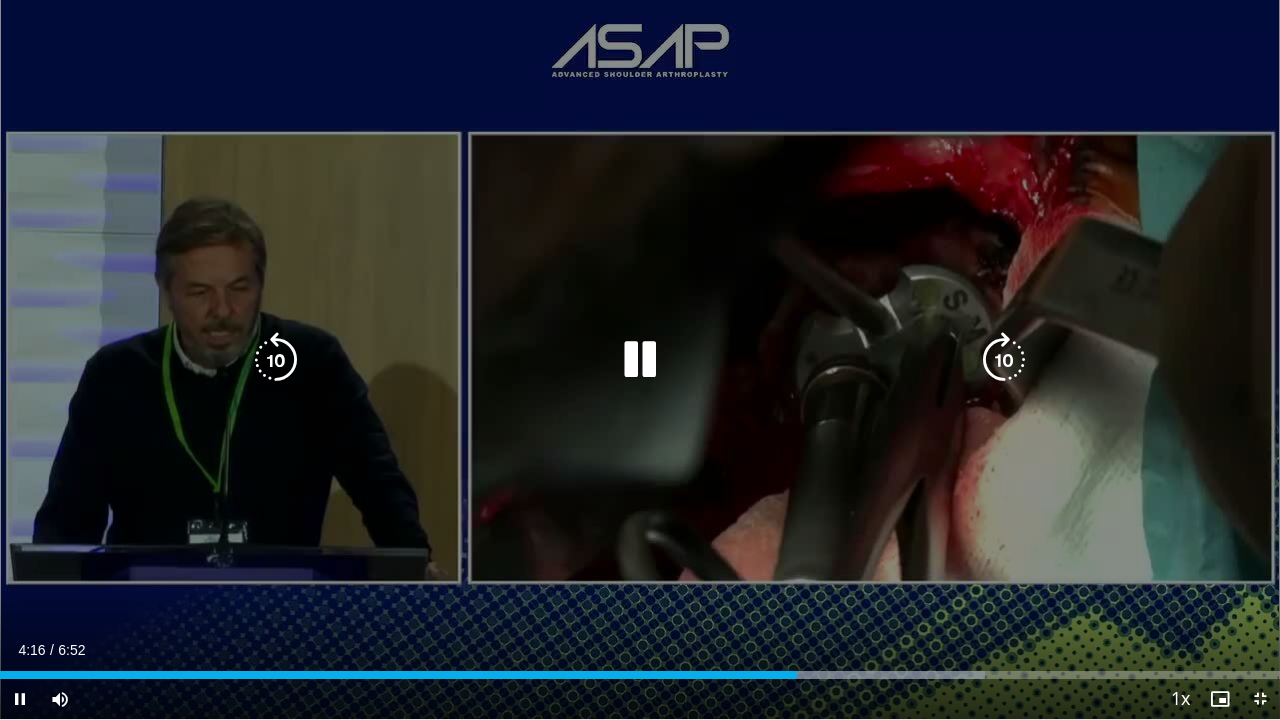click on "10 seconds
Tap to unmute" at bounding box center (640, 359) 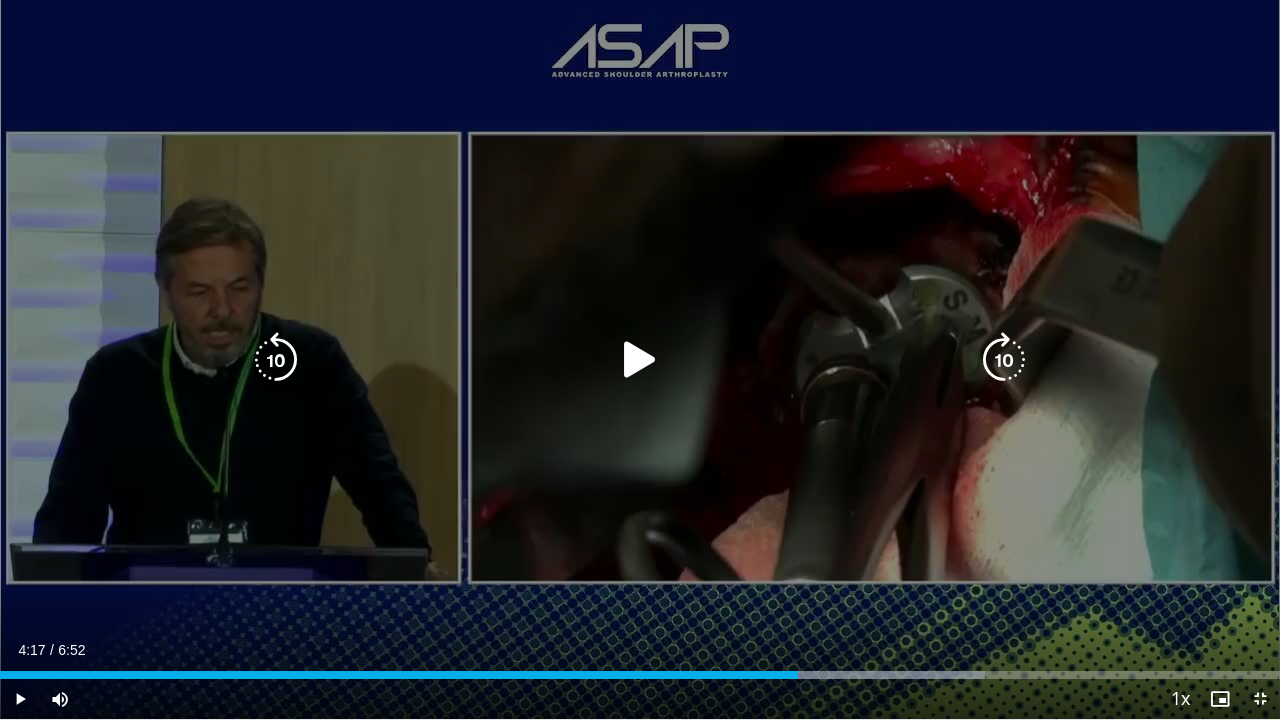 click on "10 seconds
Tap to unmute" at bounding box center (640, 359) 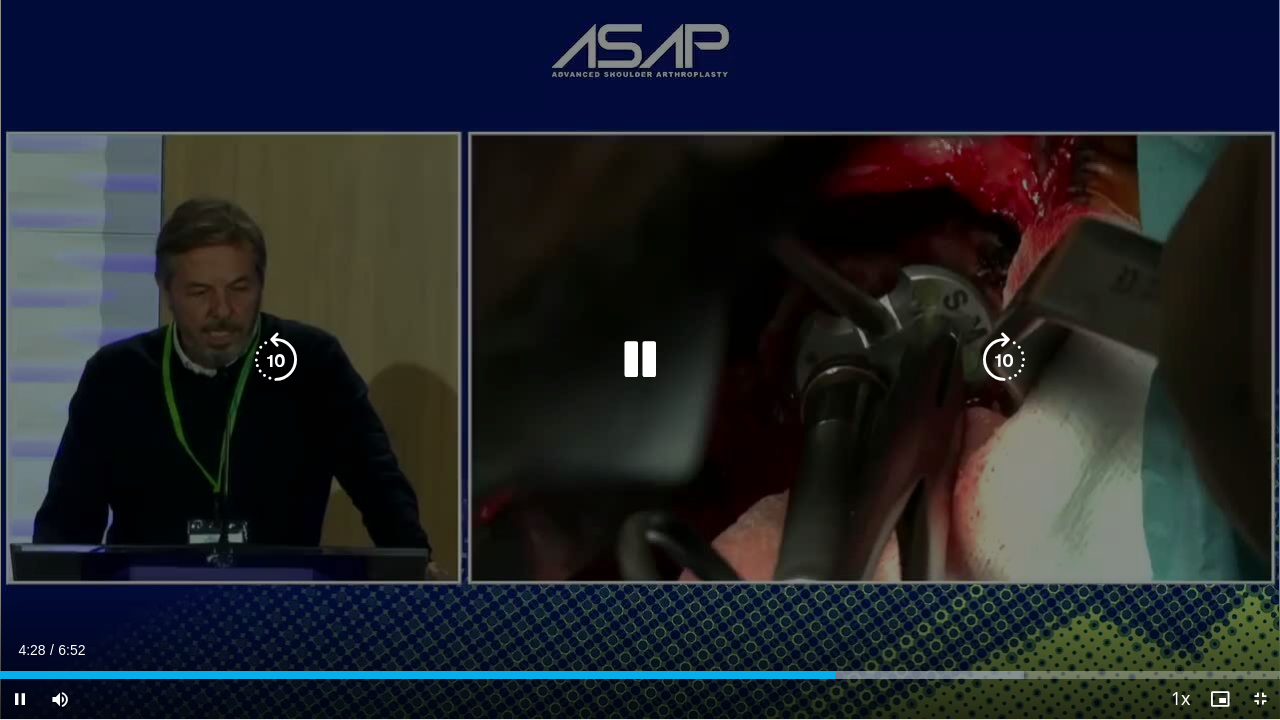 click on "10 seconds
Tap to unmute" at bounding box center [640, 359] 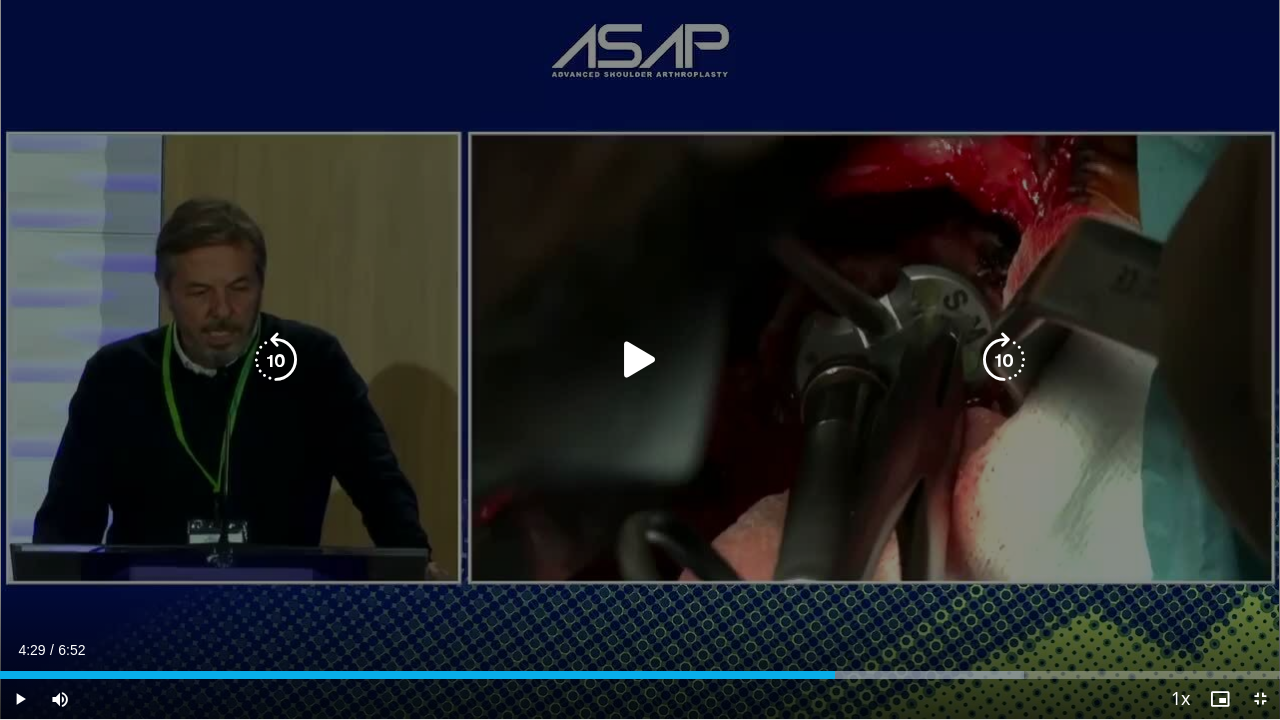 click on "10 seconds
Tap to unmute" at bounding box center [640, 359] 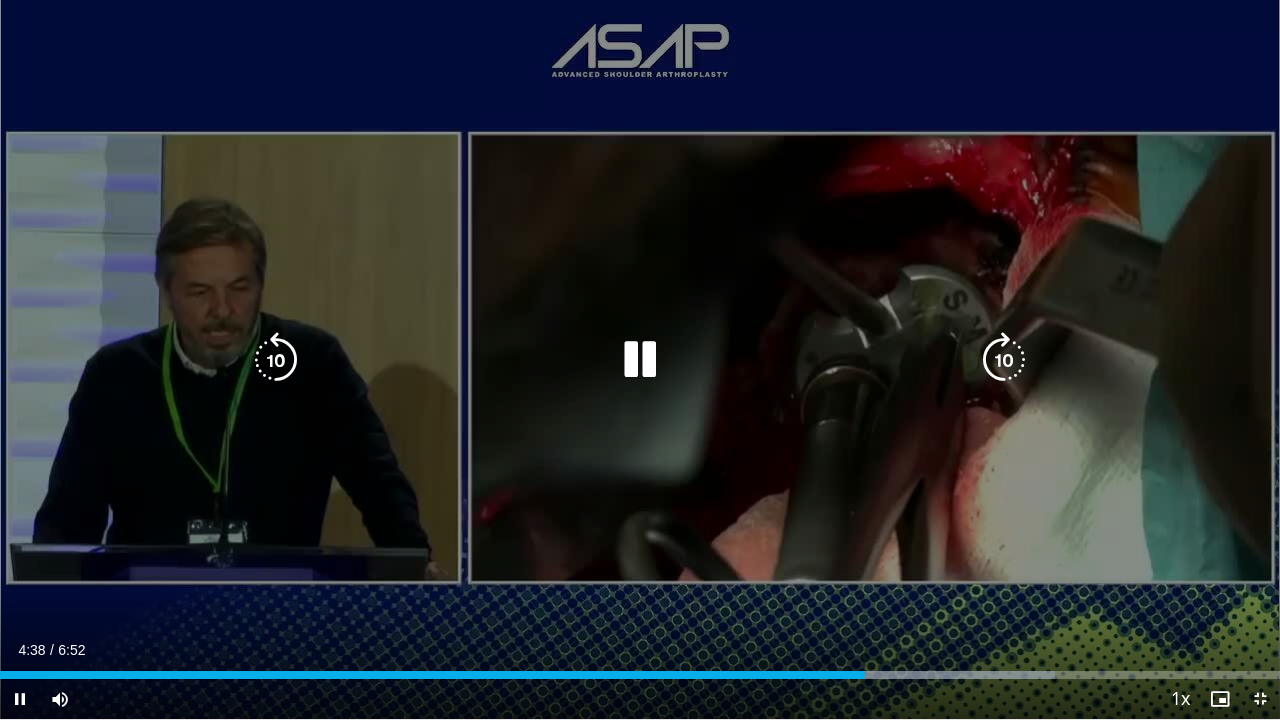 click on "10 seconds
Tap to unmute" at bounding box center [640, 359] 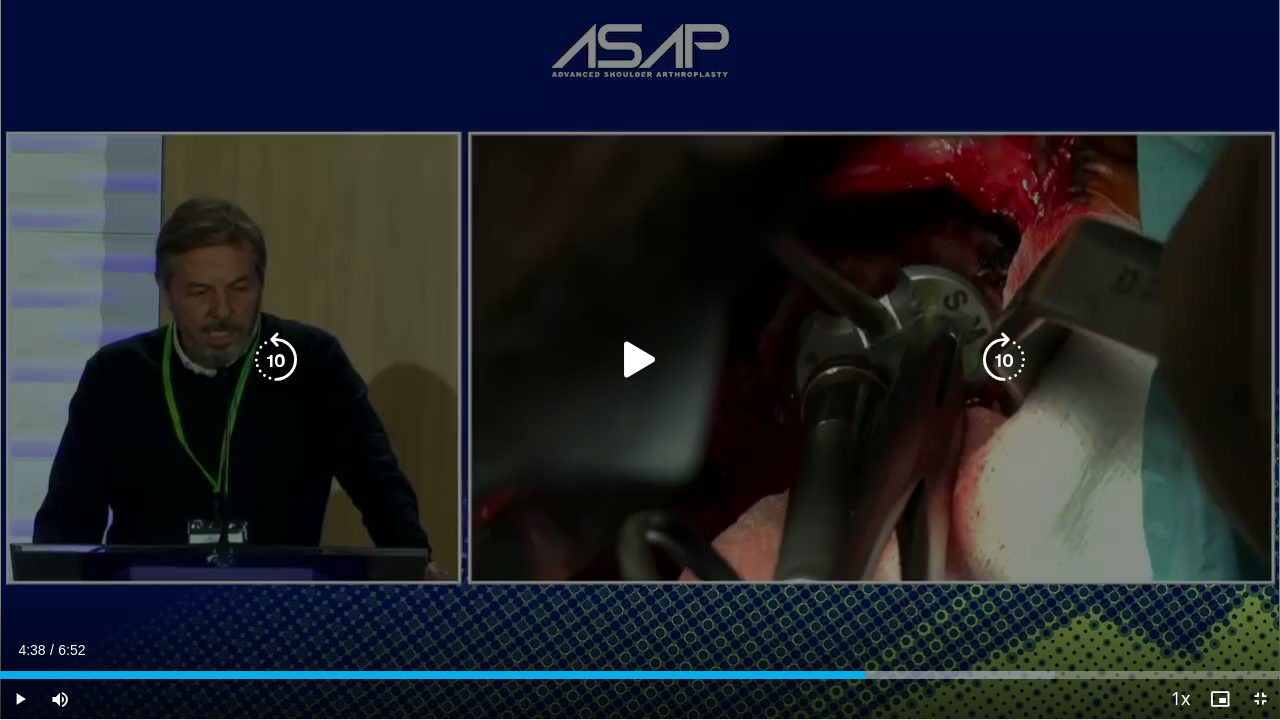 click on "10 seconds
Tap to unmute" at bounding box center (640, 359) 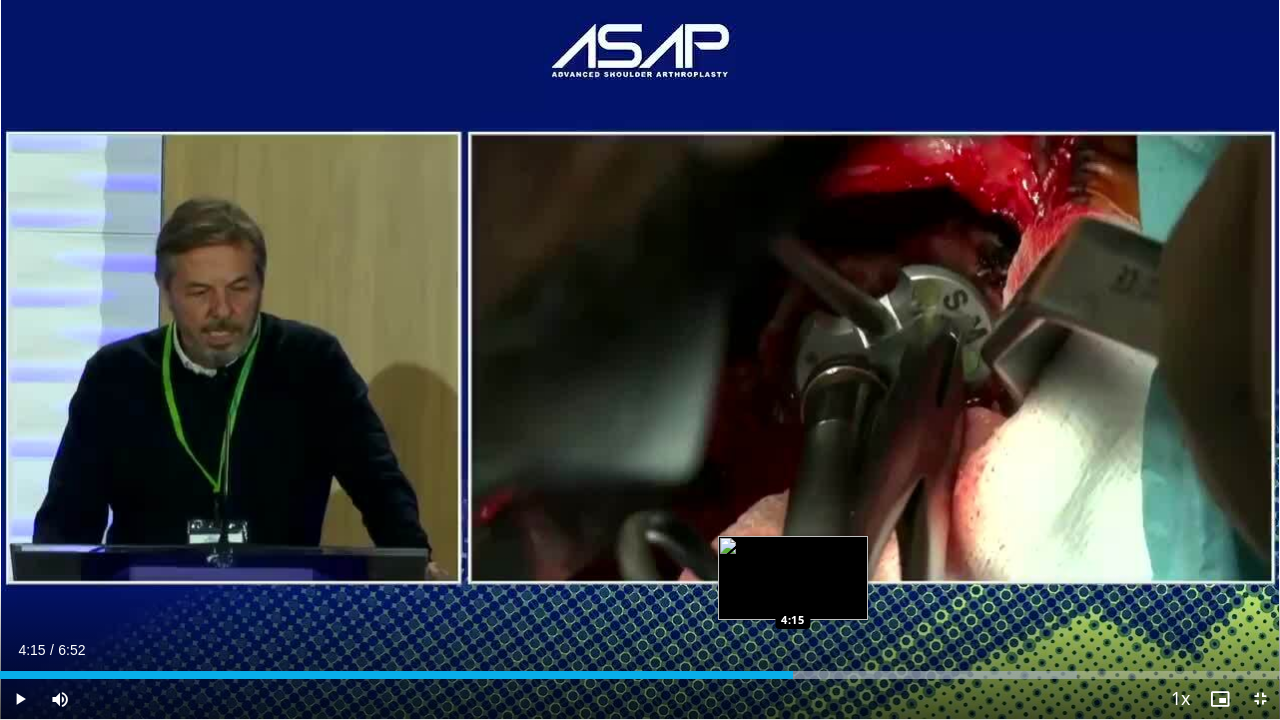 click on "Loaded :  84.14% 4:15 4:15" at bounding box center (640, 675) 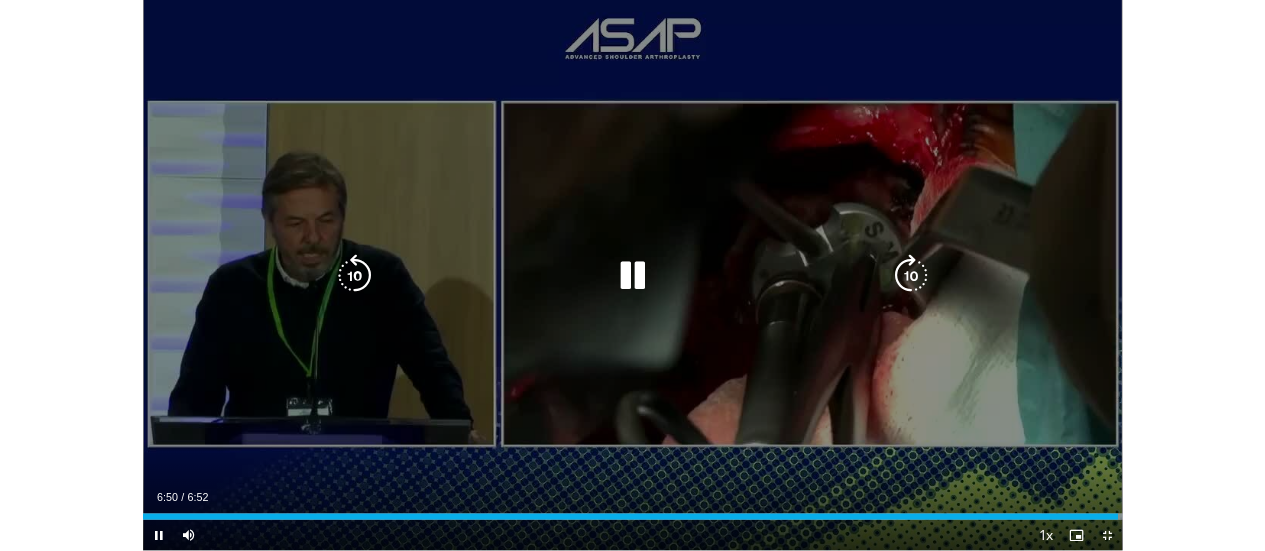 scroll, scrollTop: 616, scrollLeft: 0, axis: vertical 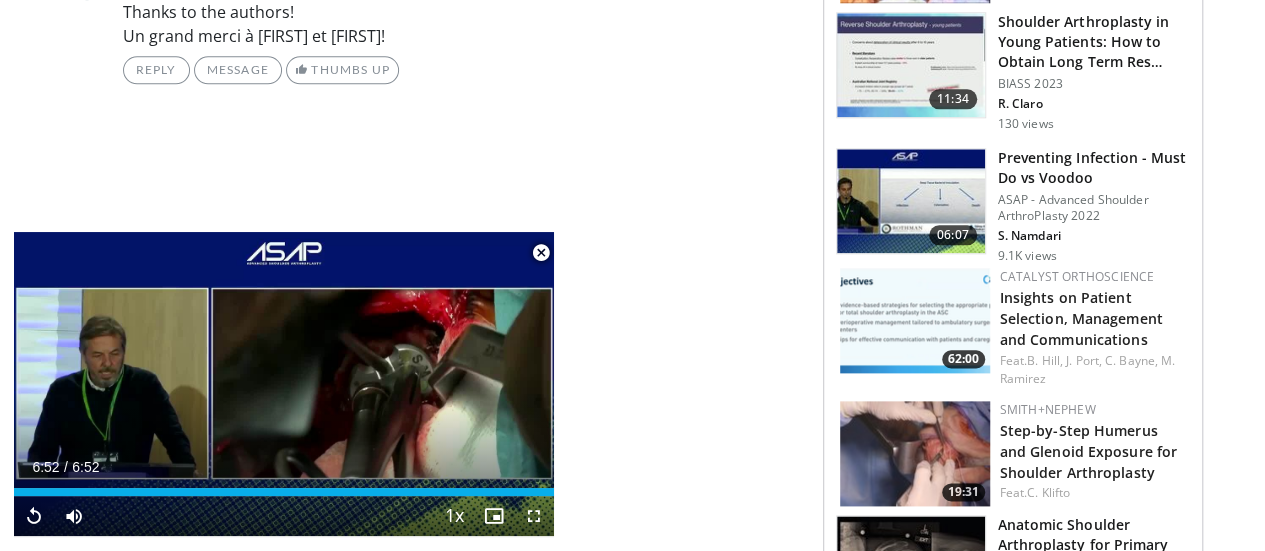 click at bounding box center (541, 253) 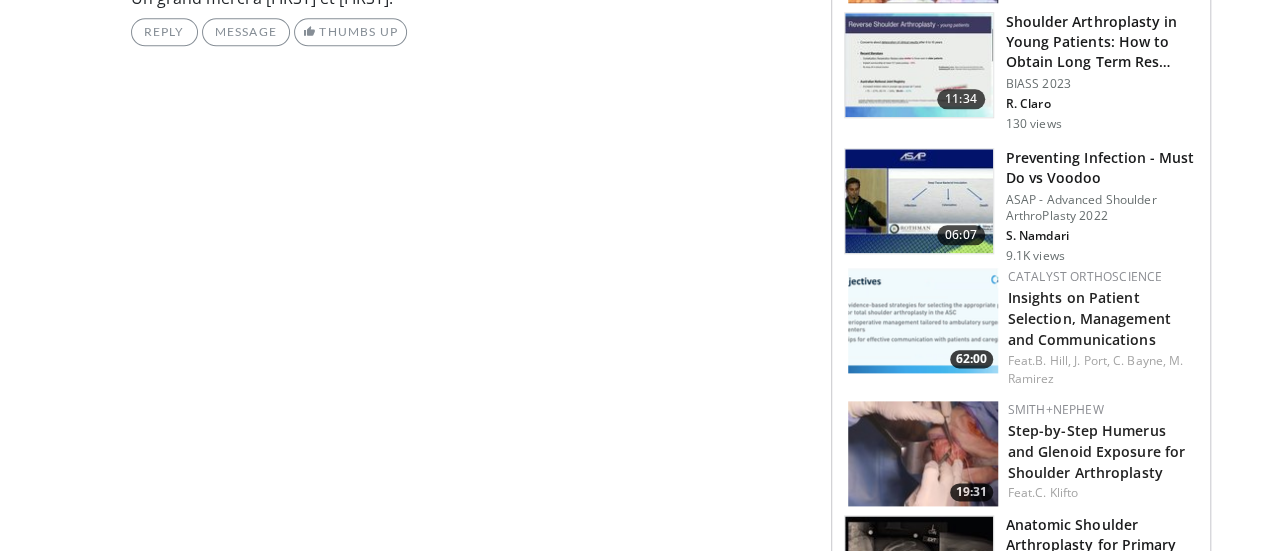 scroll, scrollTop: 612, scrollLeft: 0, axis: vertical 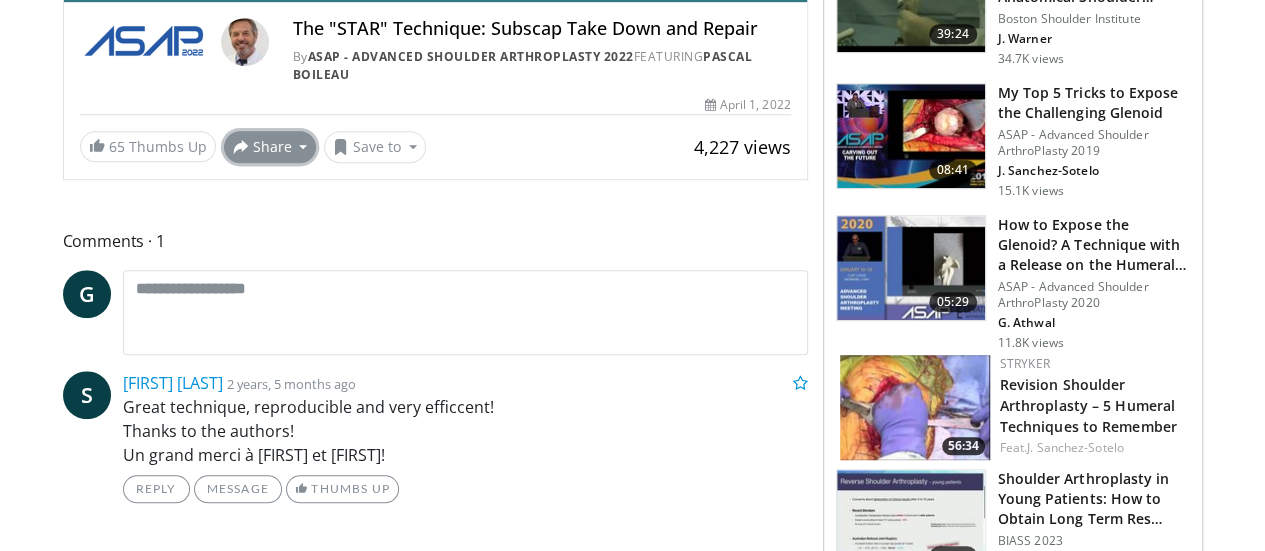 click on "Share" at bounding box center [270, 147] 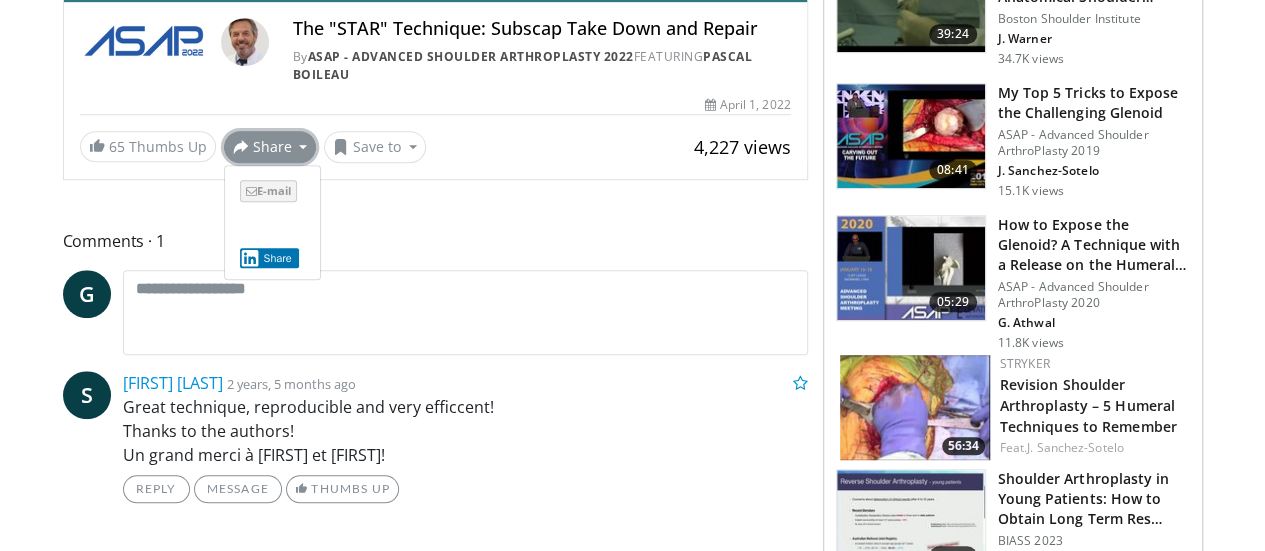 click on "E-mail" at bounding box center (268, 191) 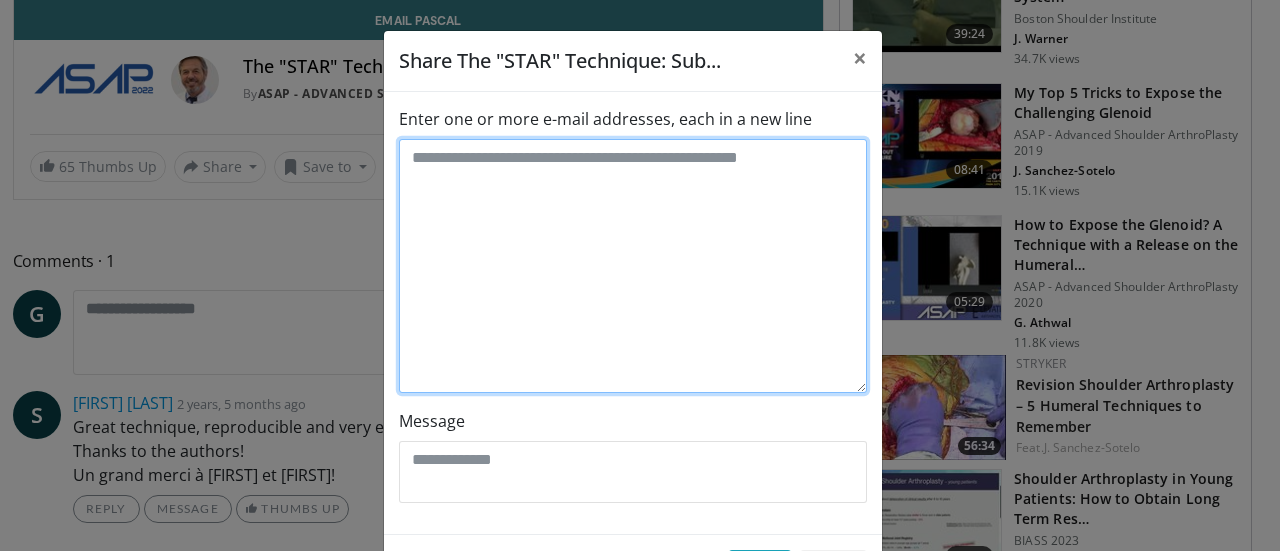 click on "Enter one or more e-mail addresses, each in a new line" at bounding box center (633, 266) 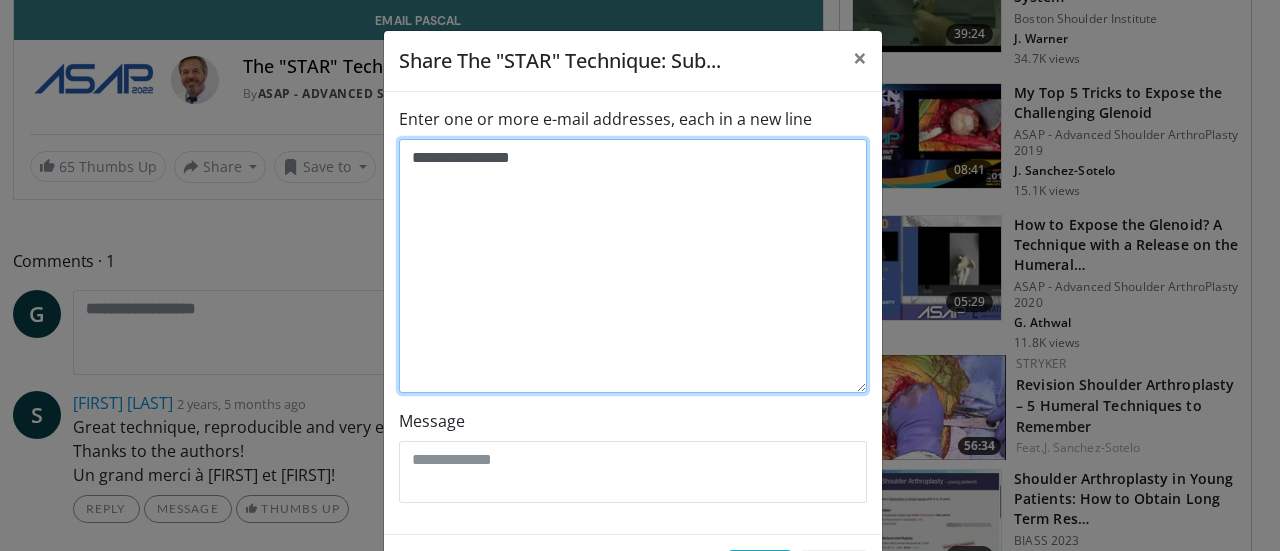 type on "**********" 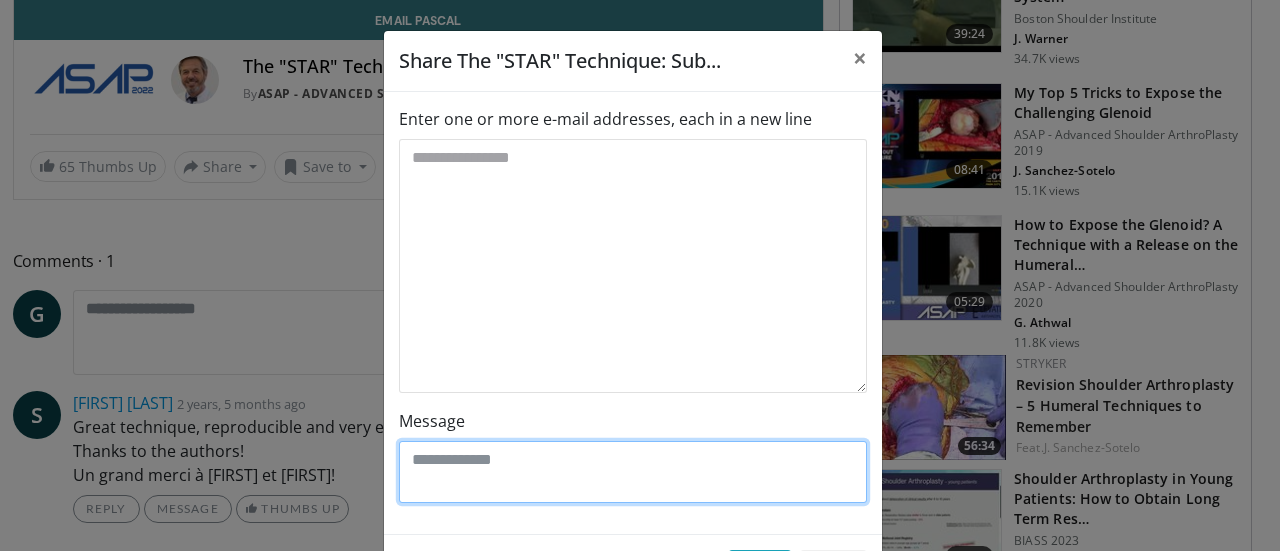 click on "Message" at bounding box center (633, 472) 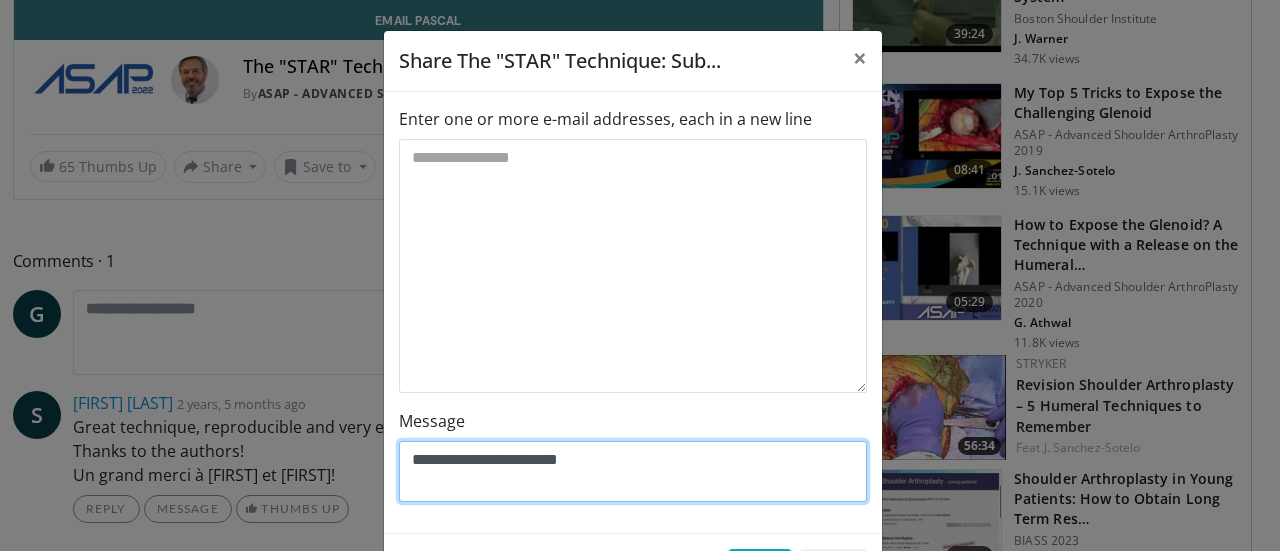 type on "**********" 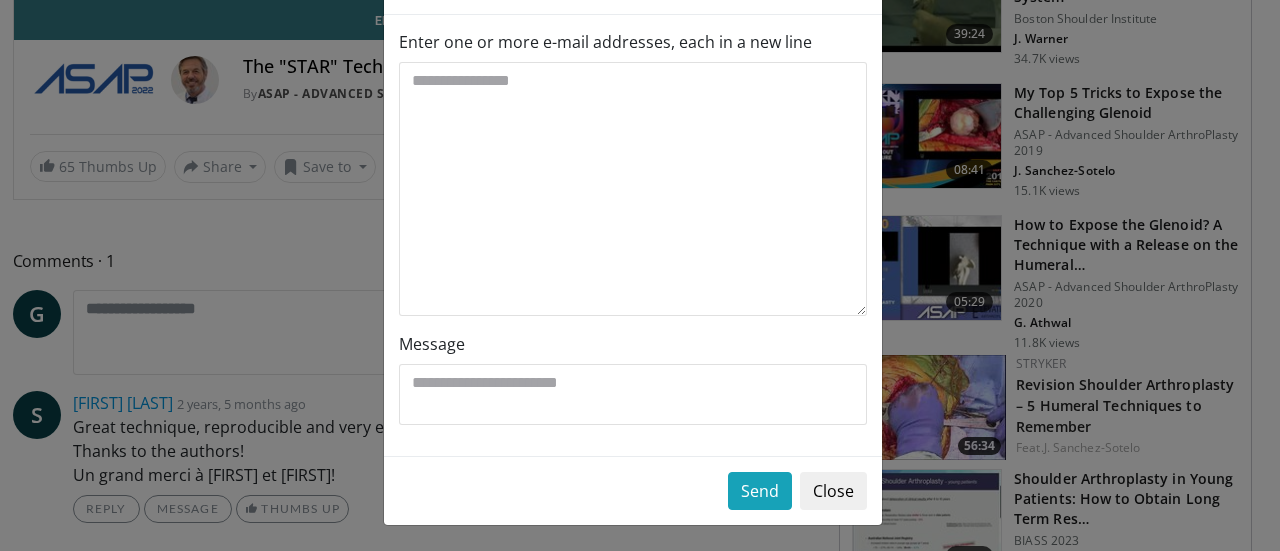 scroll, scrollTop: 79, scrollLeft: 0, axis: vertical 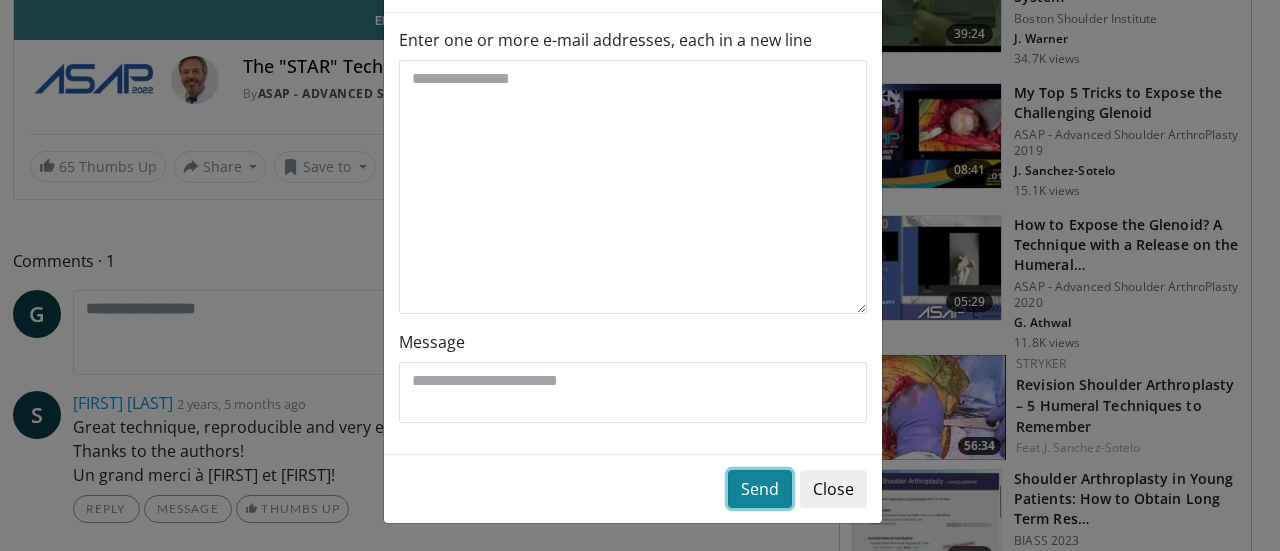 click on "Send" at bounding box center (760, 489) 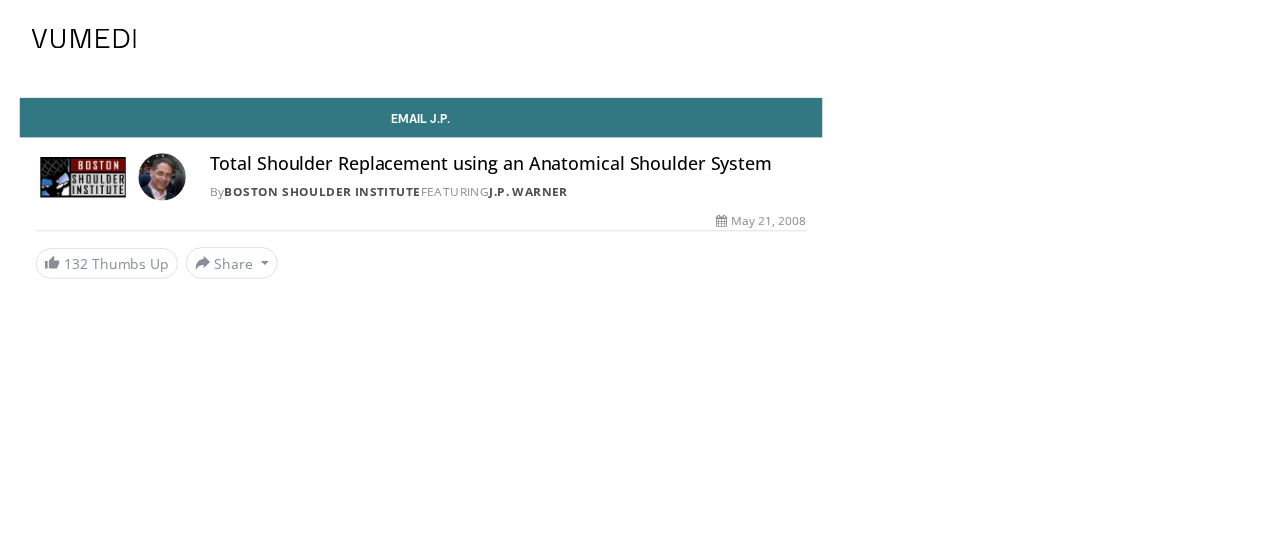 scroll, scrollTop: 0, scrollLeft: 0, axis: both 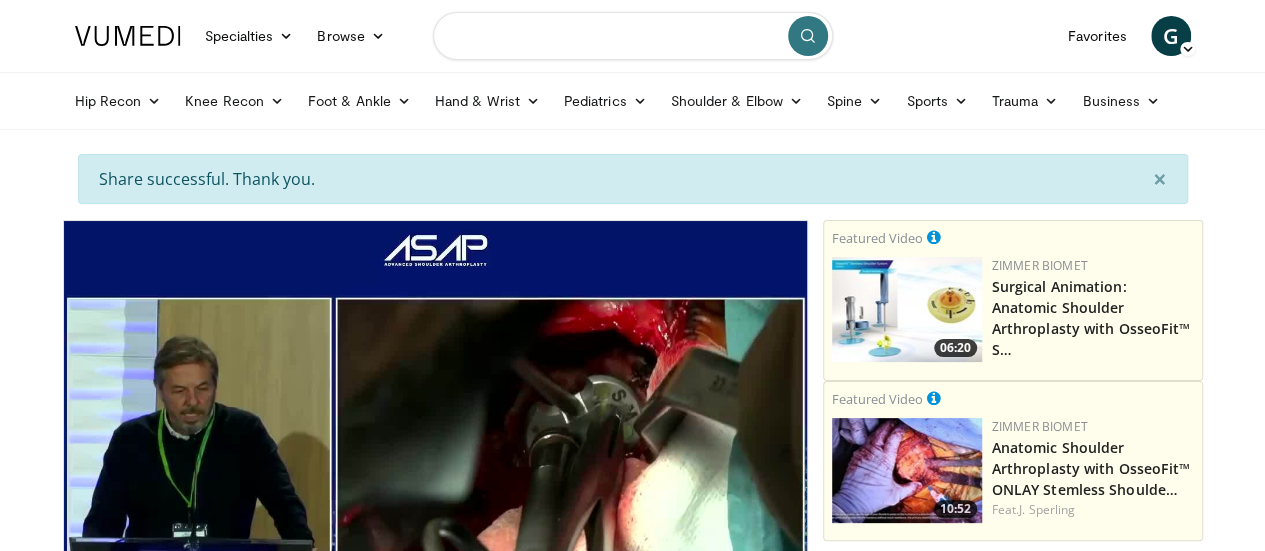 click at bounding box center (633, 36) 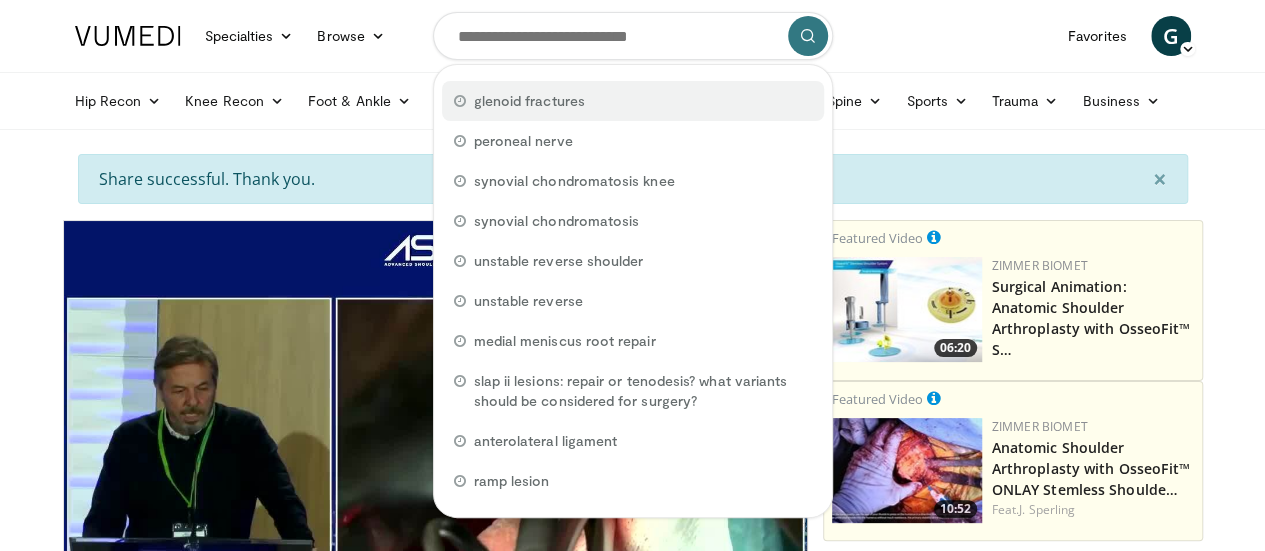 click on "glenoid fractures" at bounding box center (529, 101) 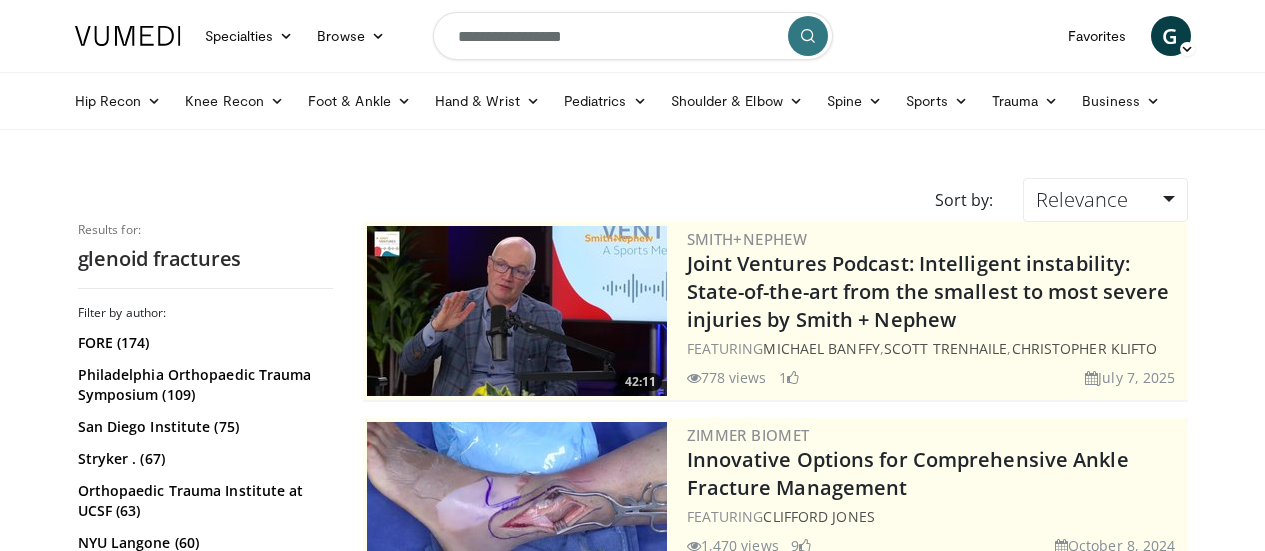 scroll, scrollTop: 0, scrollLeft: 0, axis: both 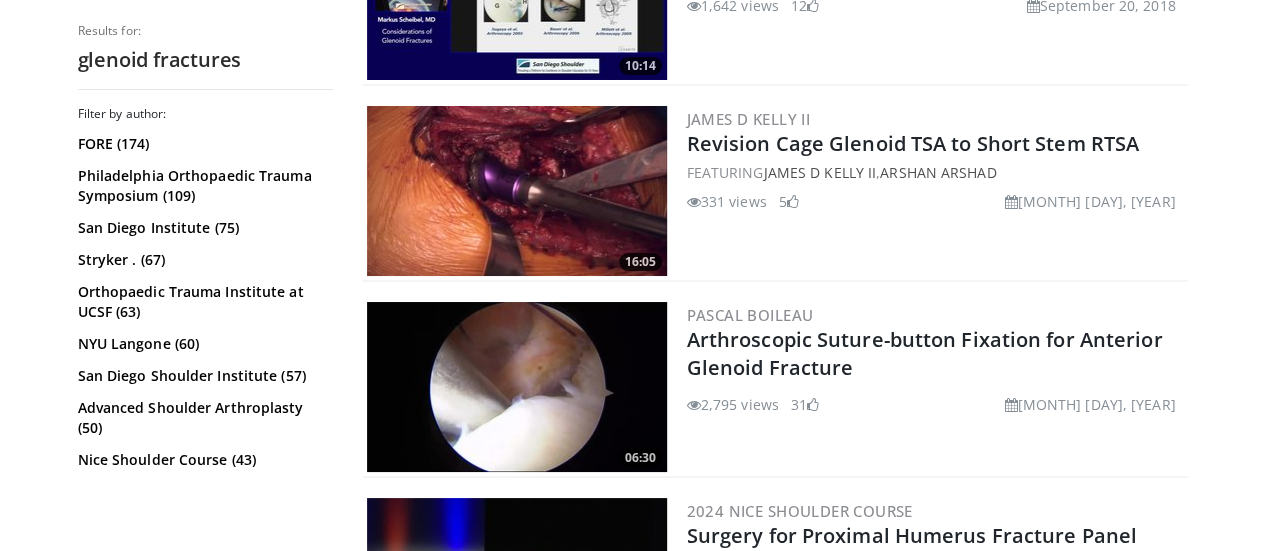 click at bounding box center (517, 387) 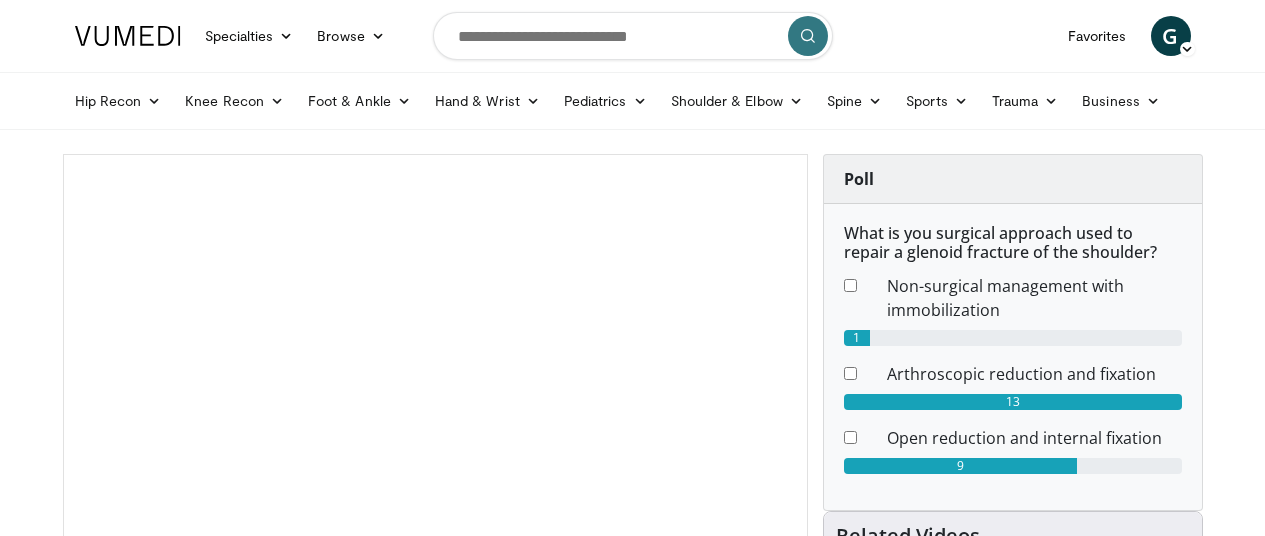scroll, scrollTop: 0, scrollLeft: 0, axis: both 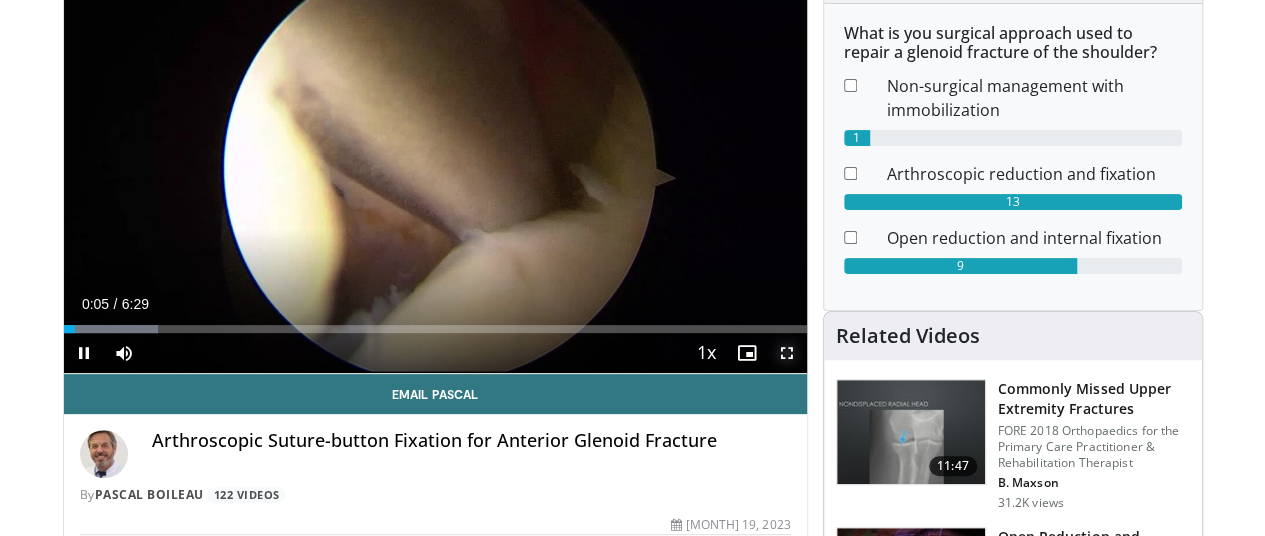 click at bounding box center (787, 353) 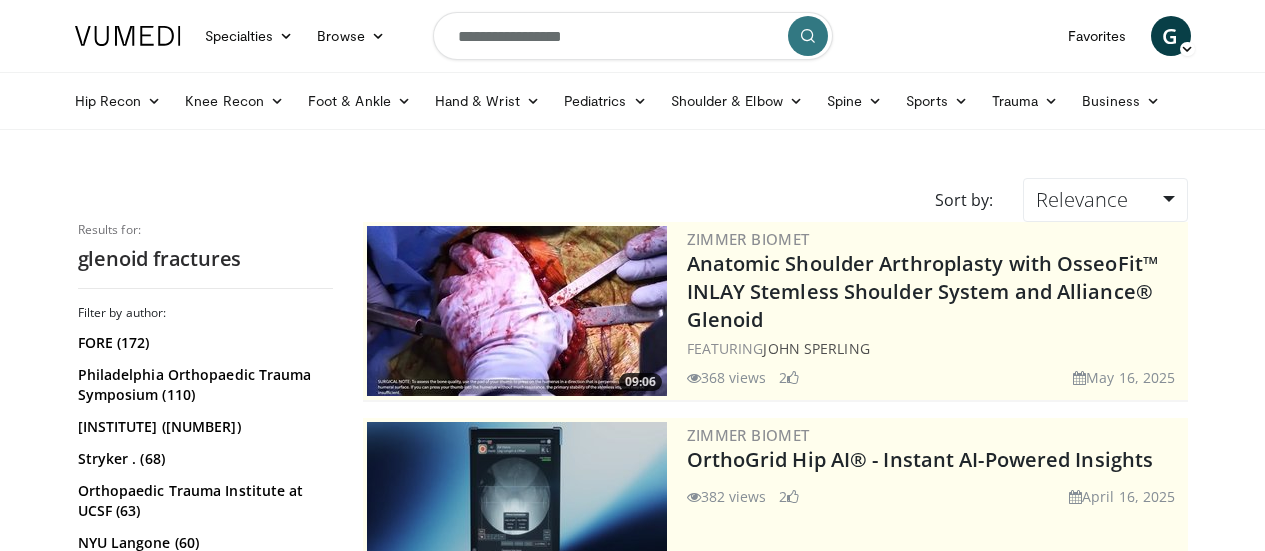 scroll, scrollTop: 3648, scrollLeft: 0, axis: vertical 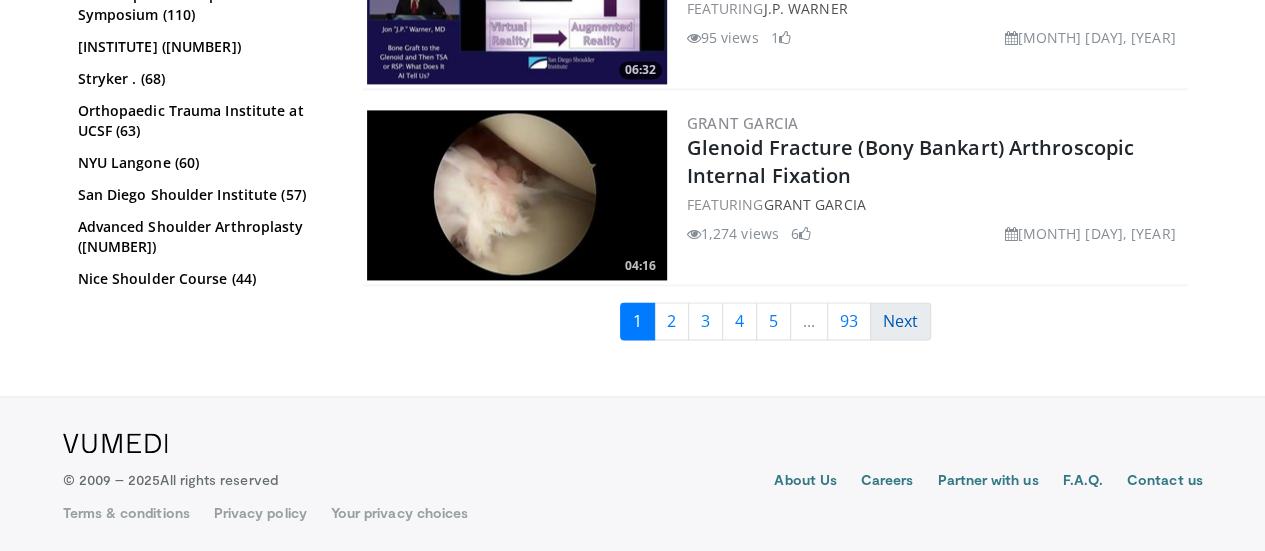 click on "Next" at bounding box center (900, 321) 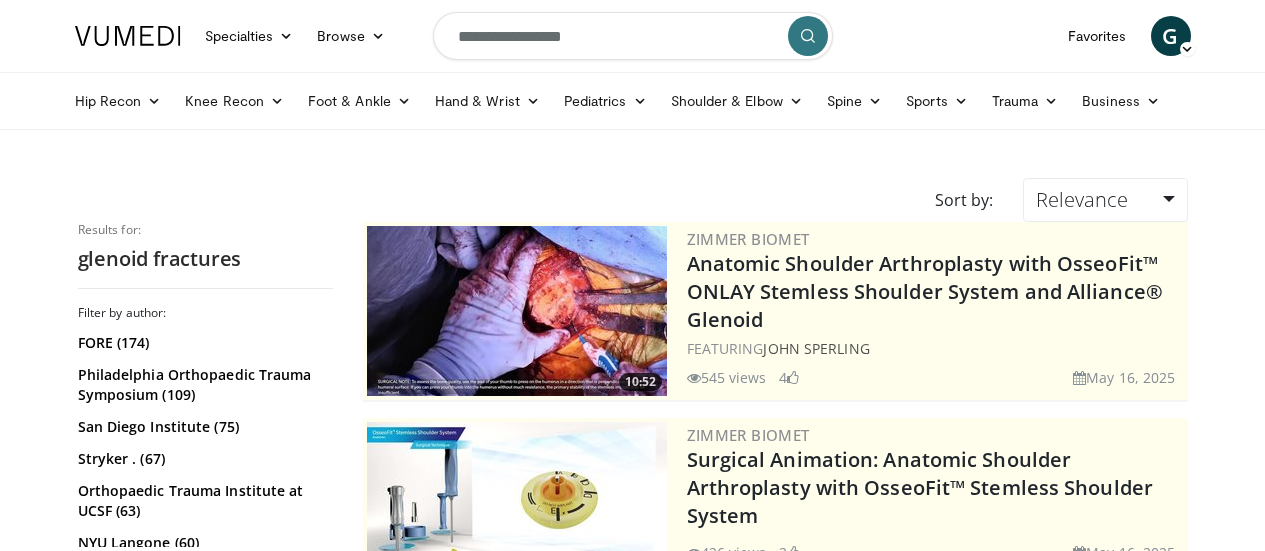 scroll, scrollTop: 0, scrollLeft: 0, axis: both 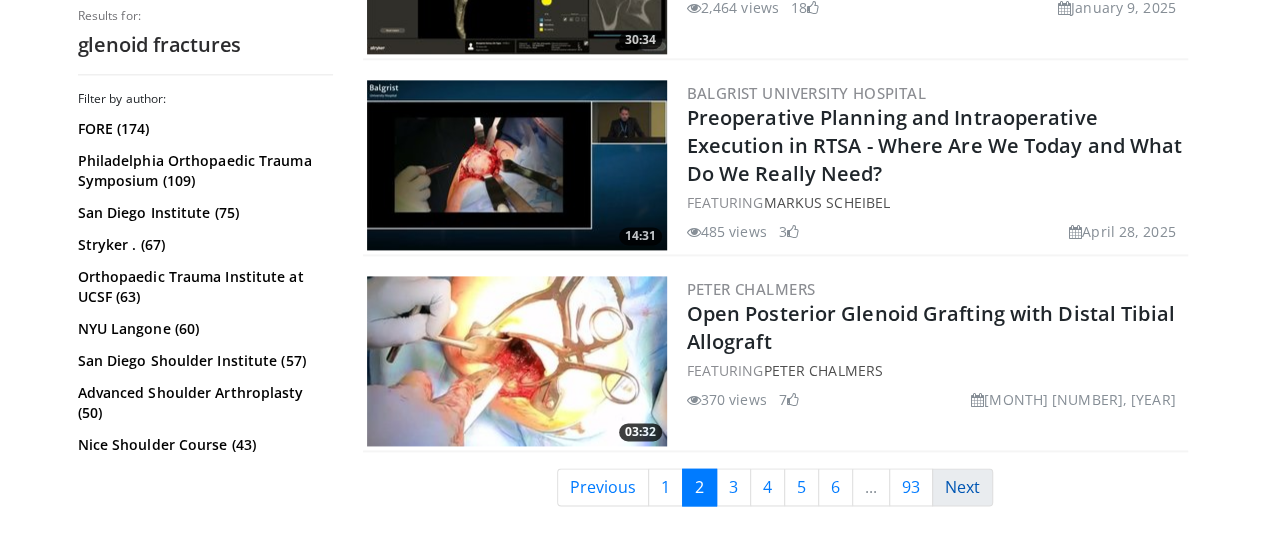 click on "Next" at bounding box center (962, 487) 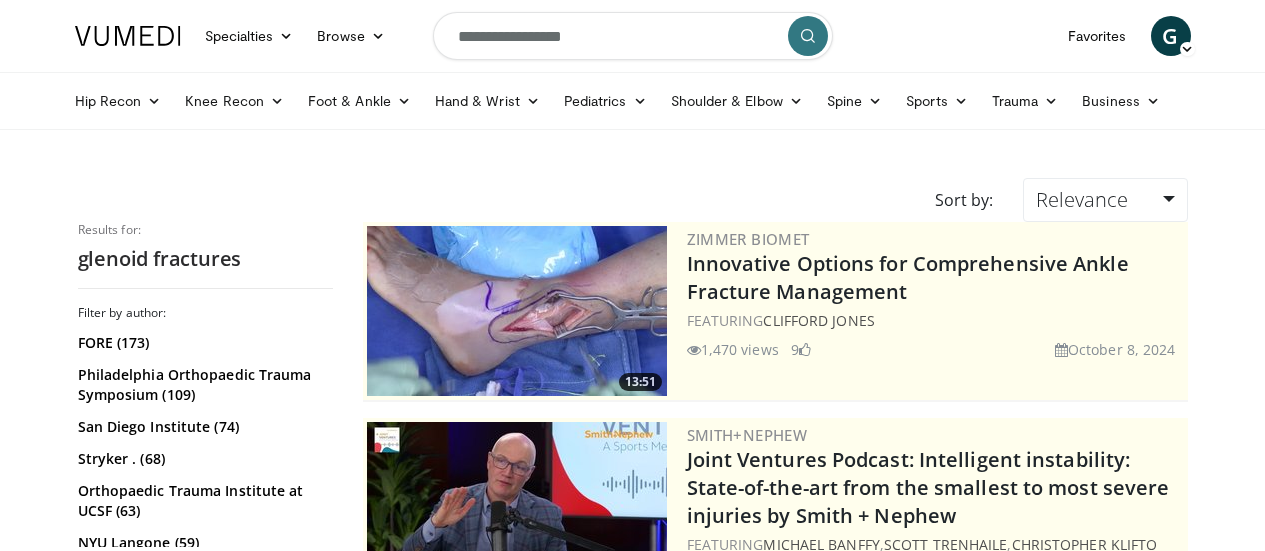 scroll, scrollTop: 0, scrollLeft: 0, axis: both 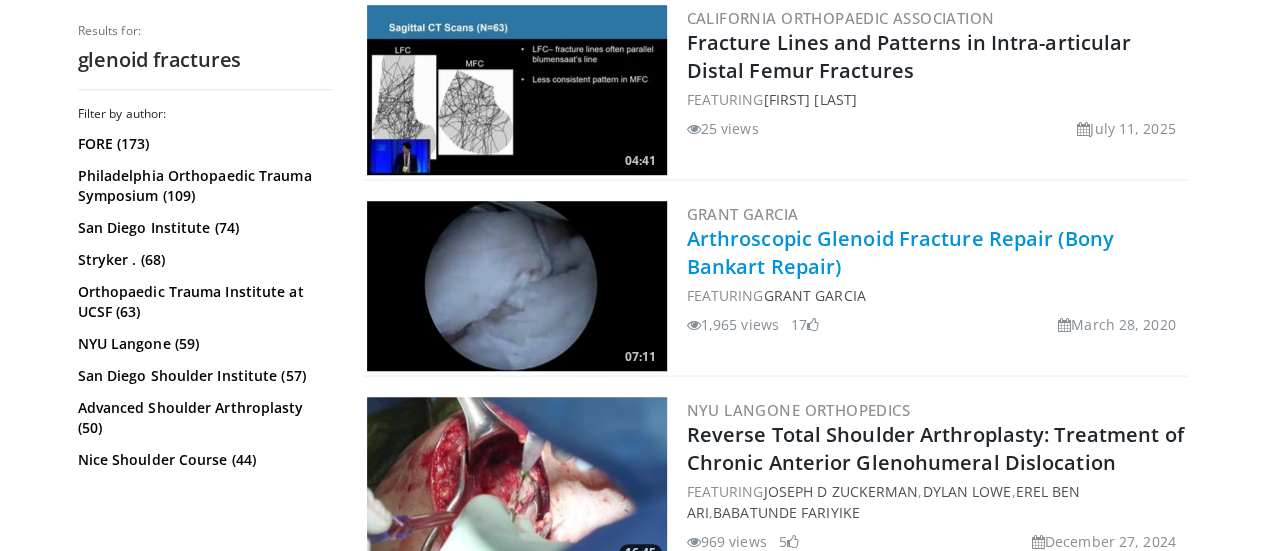 click on "Arthroscopic Glenoid Fracture Repair (Bony Bankart Repair)" at bounding box center [900, 252] 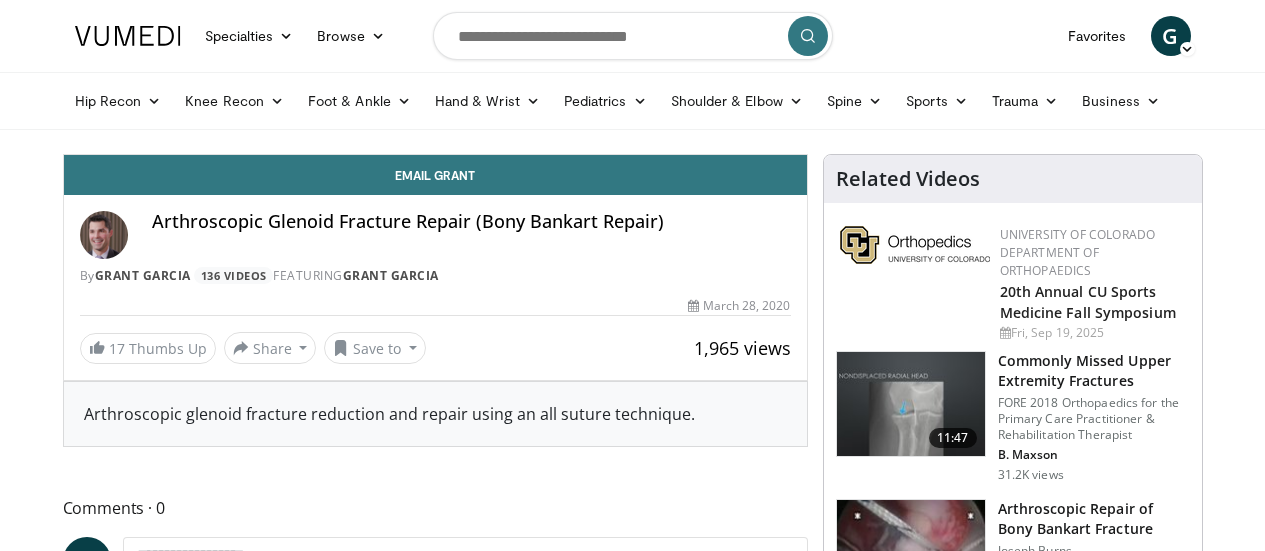 scroll, scrollTop: 0, scrollLeft: 0, axis: both 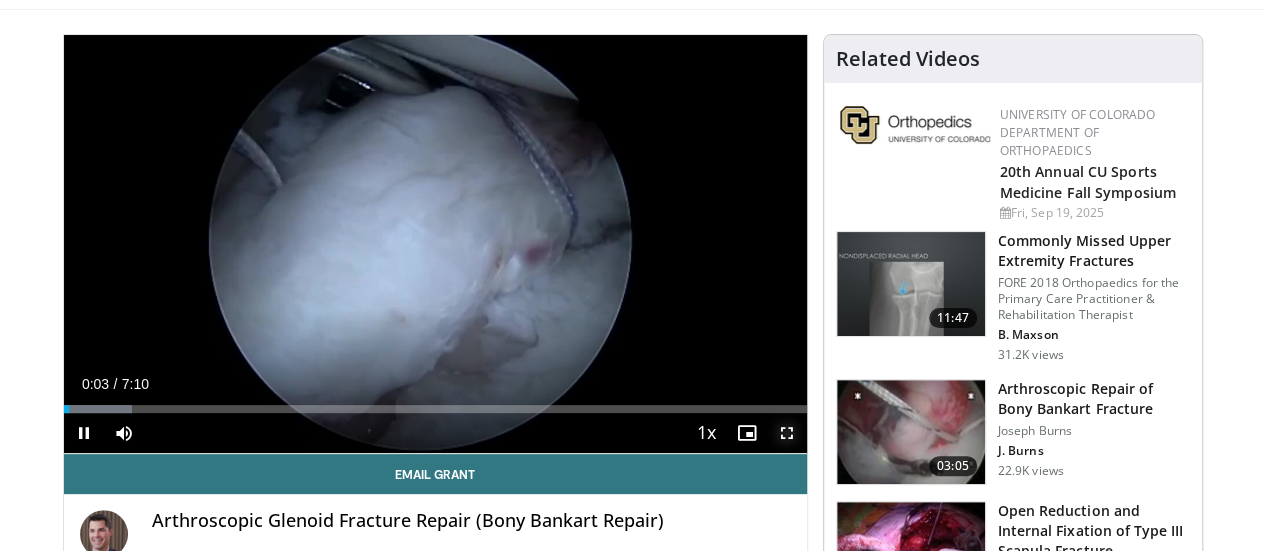 click on "**********" at bounding box center [435, 244] 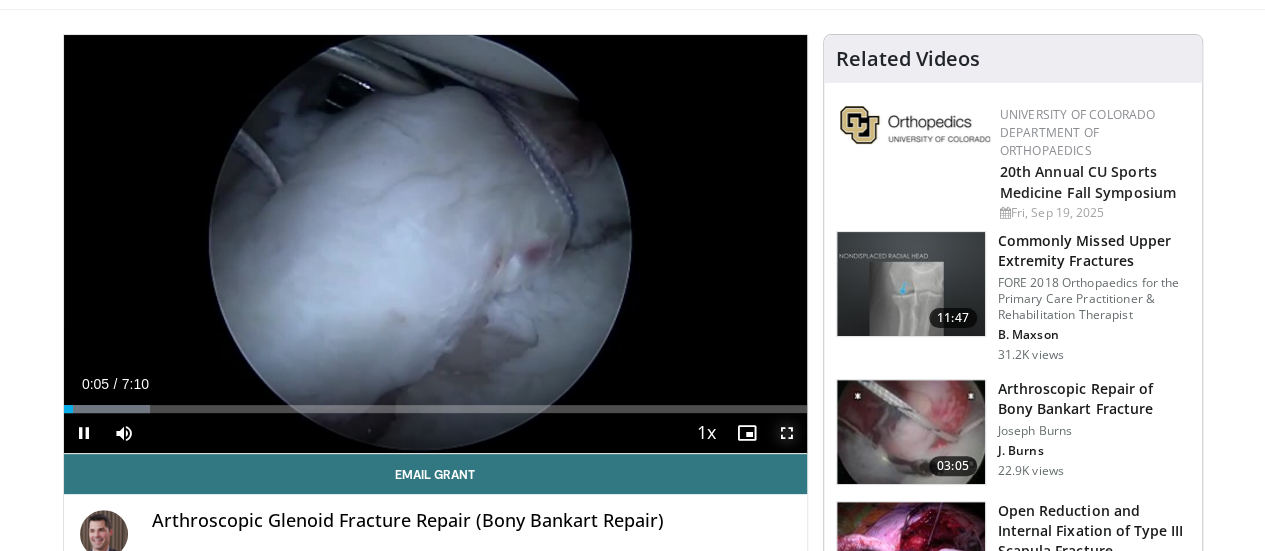 click at bounding box center (787, 433) 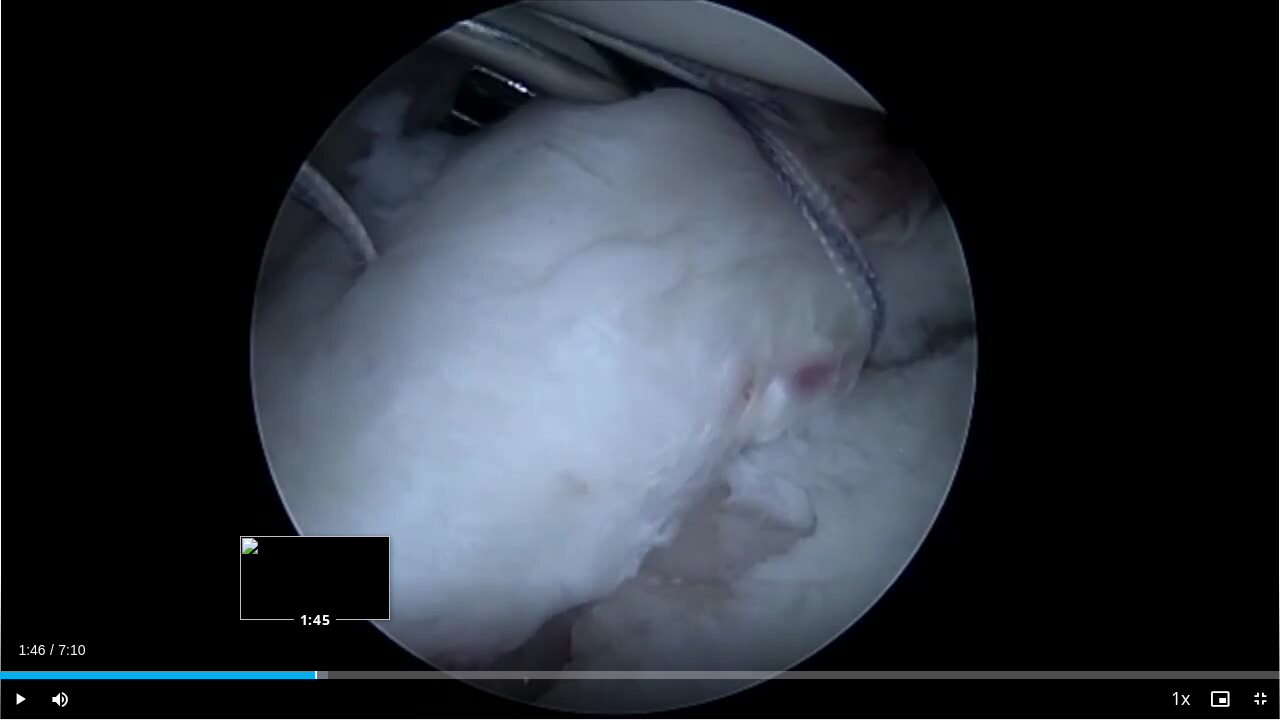 drag, startPoint x: 1177, startPoint y: 676, endPoint x: 315, endPoint y: 670, distance: 862.0209 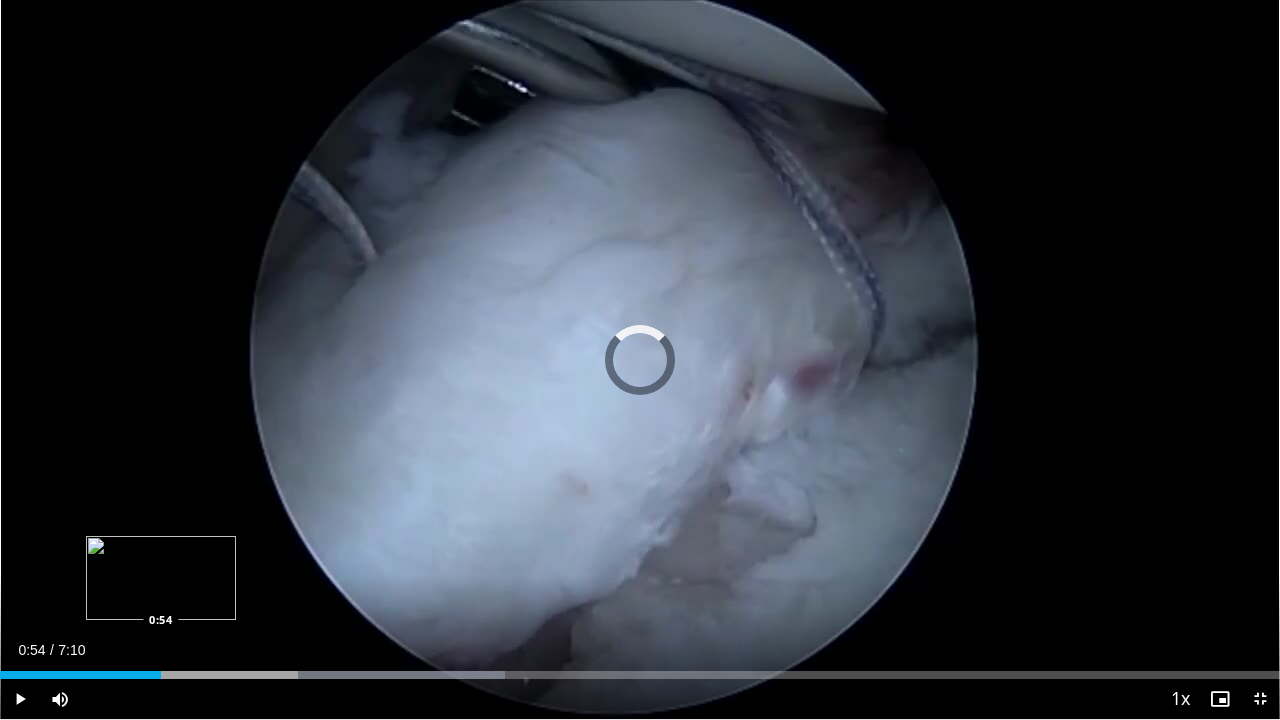 click on "1:49" at bounding box center [80, 675] 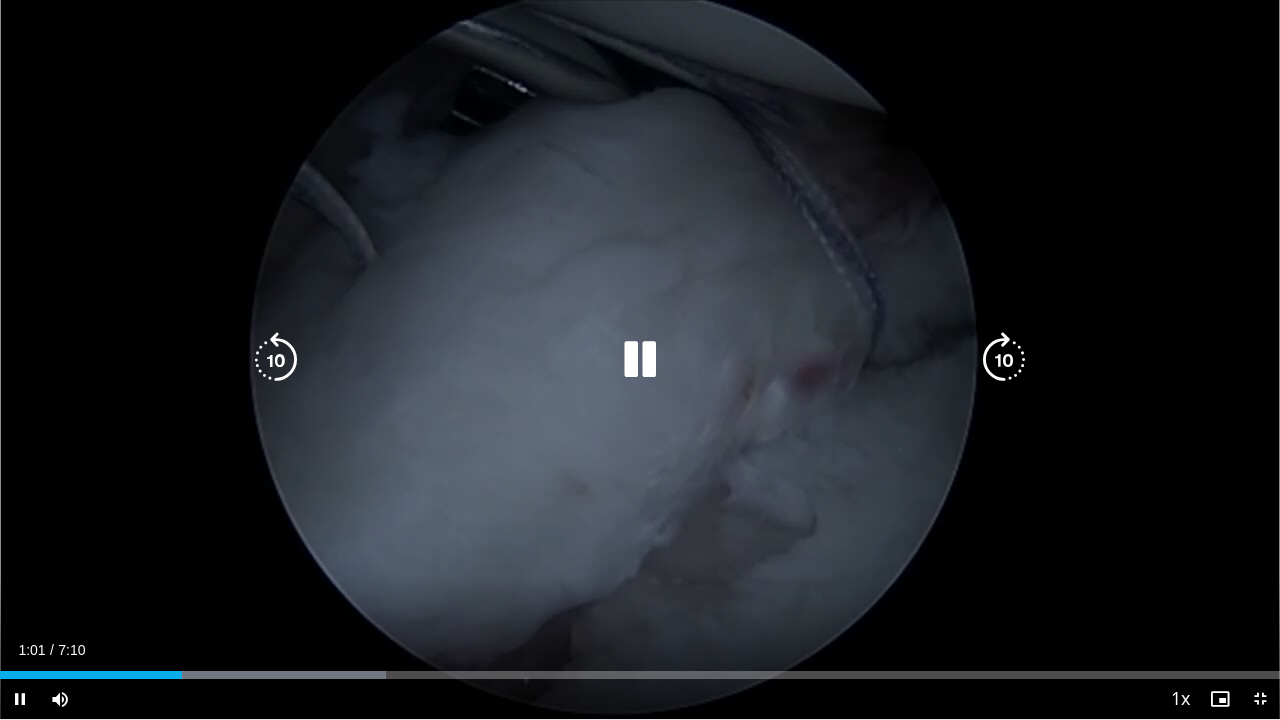 click on "10 seconds
Tap to unmute" at bounding box center [640, 359] 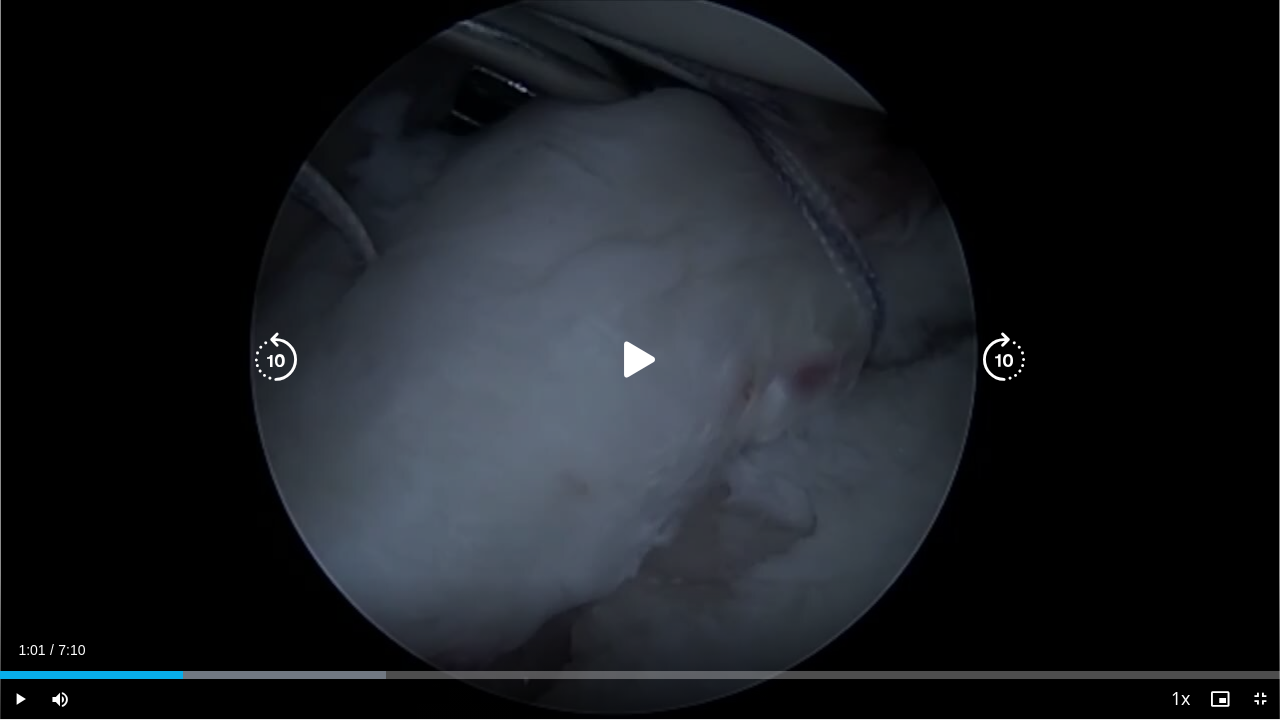 click on "10 seconds
Tap to unmute" at bounding box center [640, 359] 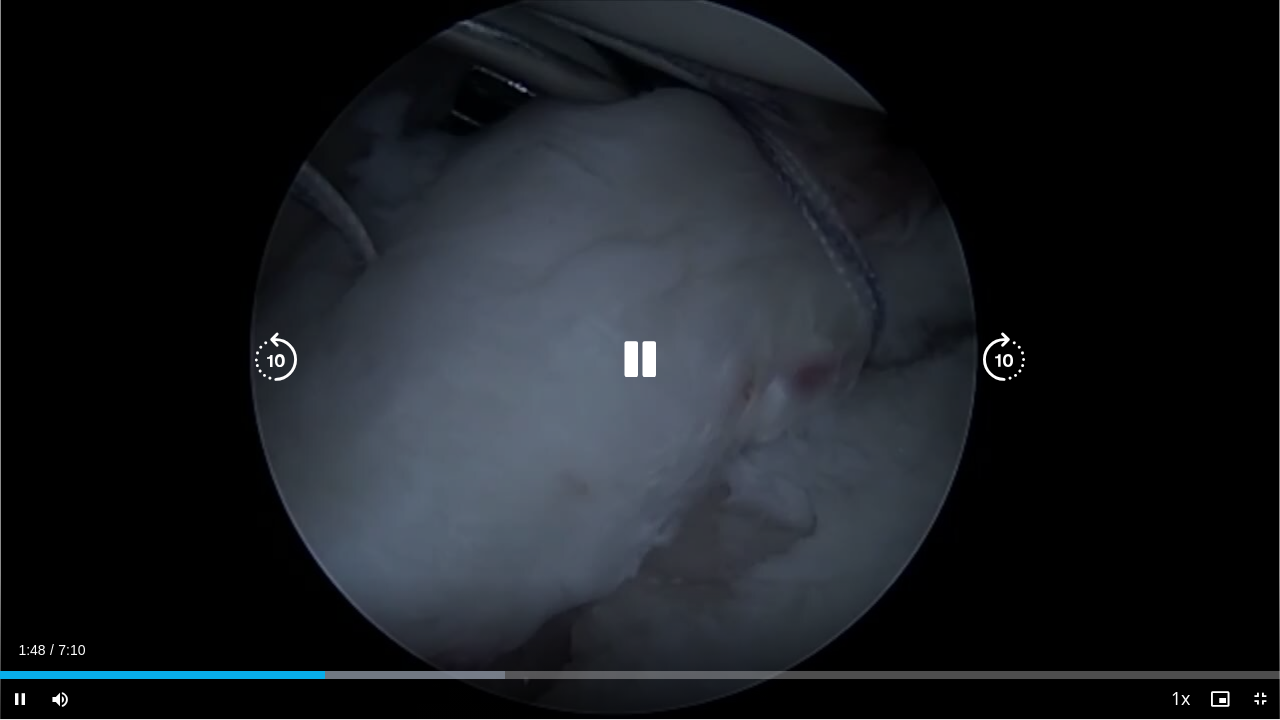 click on "10 seconds
Tap to unmute" at bounding box center (640, 359) 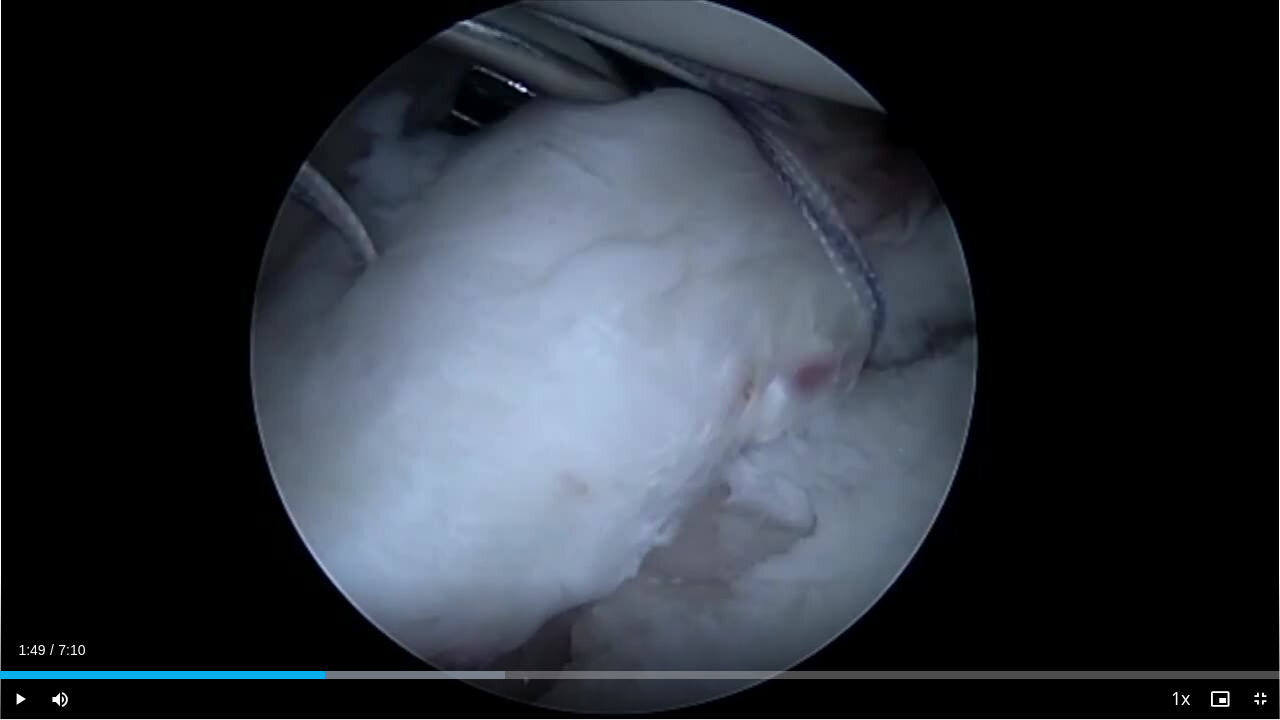 click on "10 seconds
Tap to unmute" at bounding box center (640, 359) 